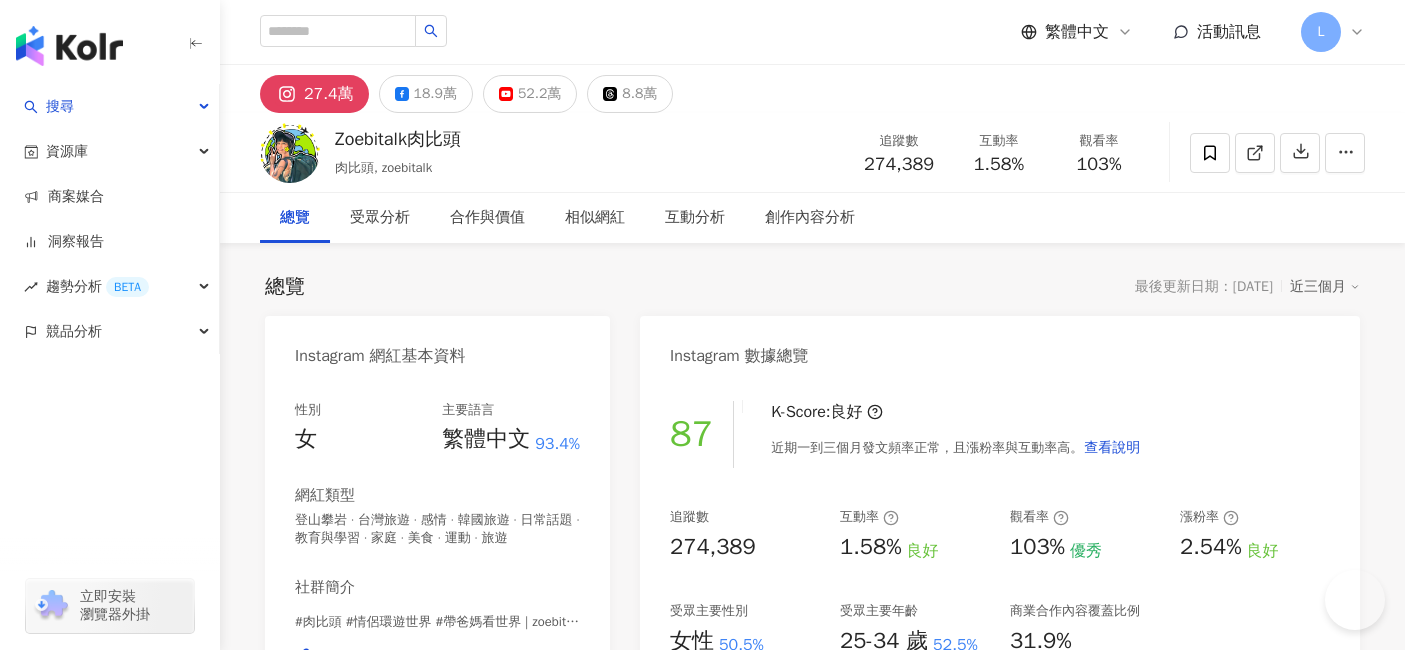 scroll, scrollTop: 0, scrollLeft: 0, axis: both 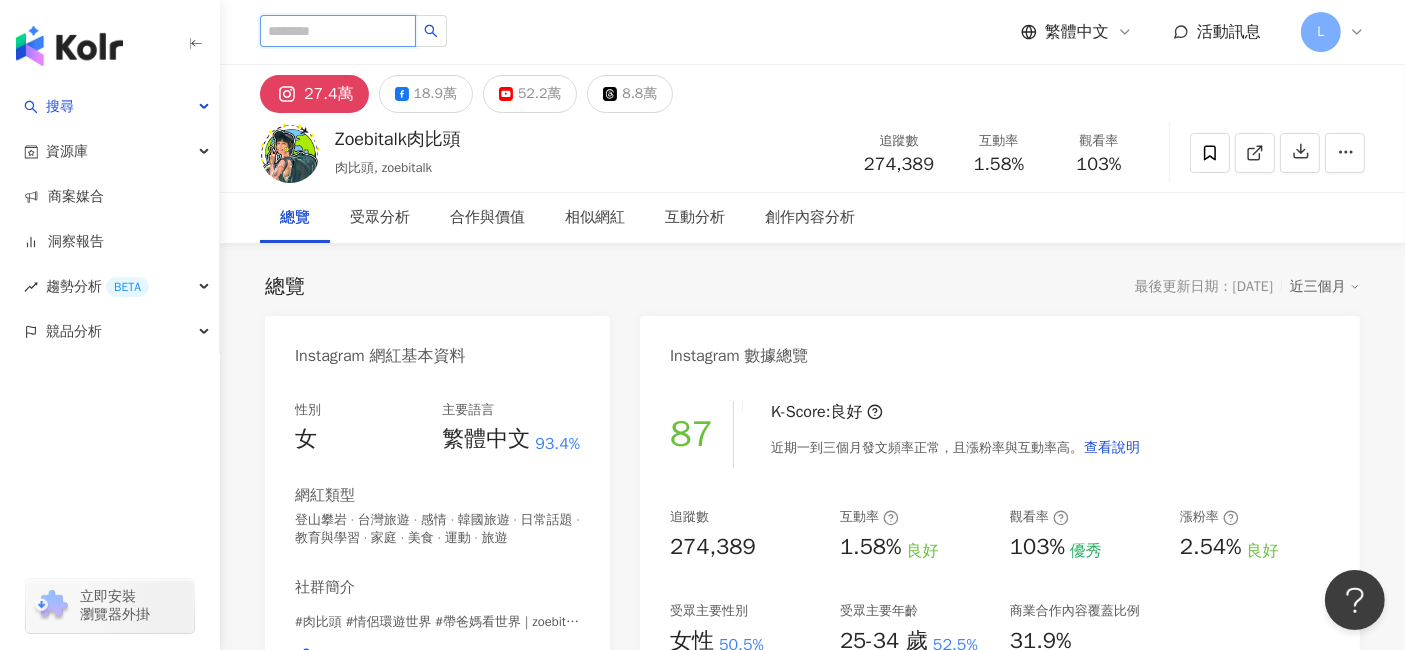drag, startPoint x: 421, startPoint y: 30, endPoint x: 417, endPoint y: 2, distance: 28.284271 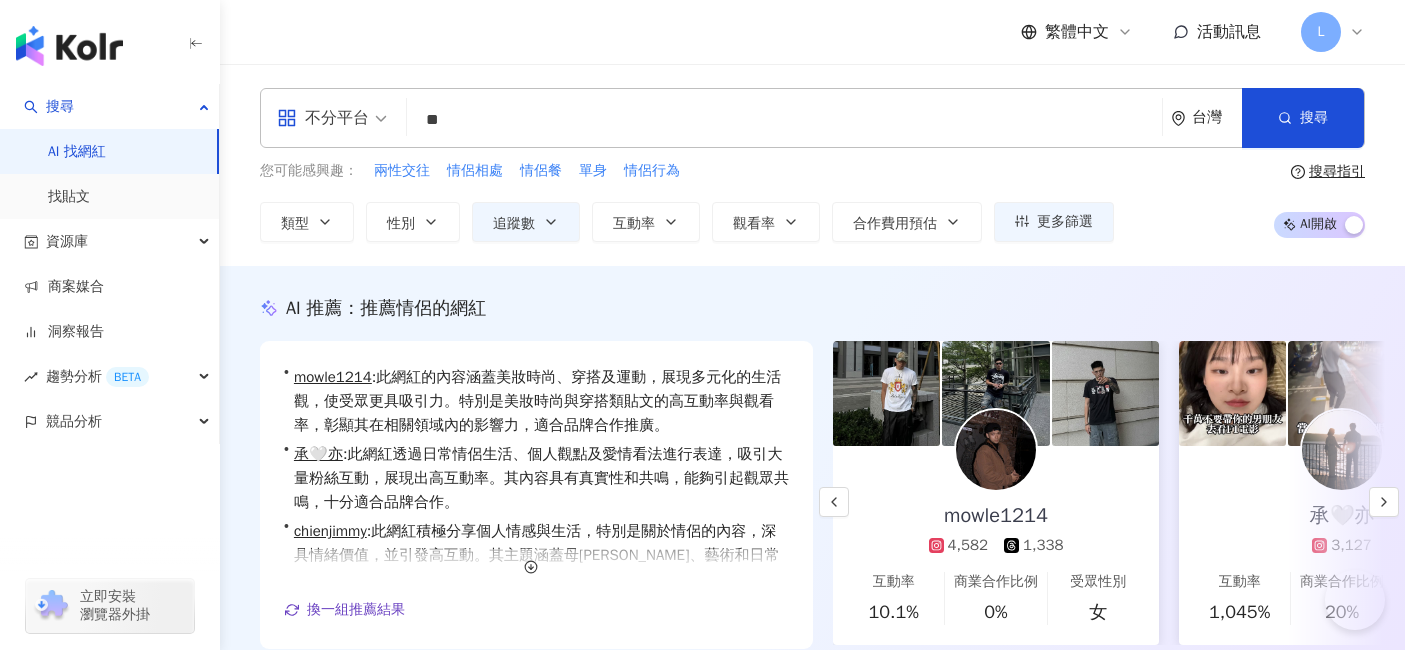 scroll, scrollTop: 1783, scrollLeft: 0, axis: vertical 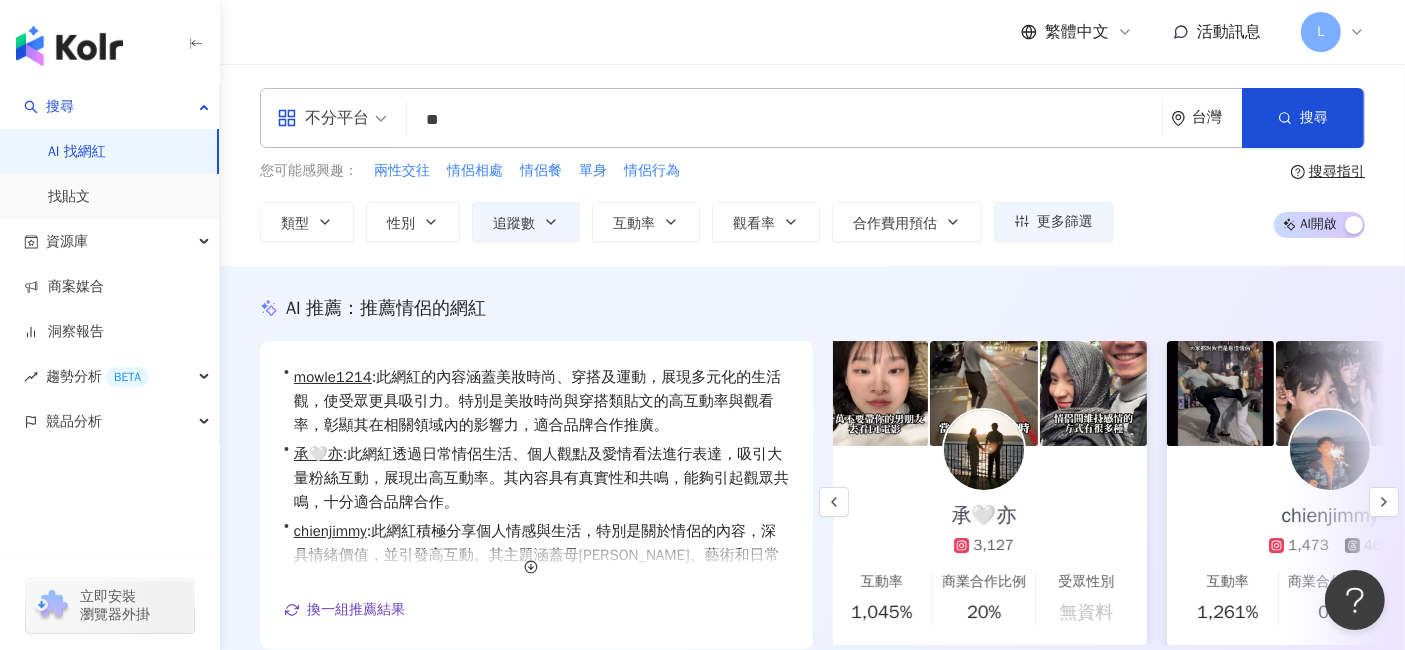 click on "**" at bounding box center (784, 120) 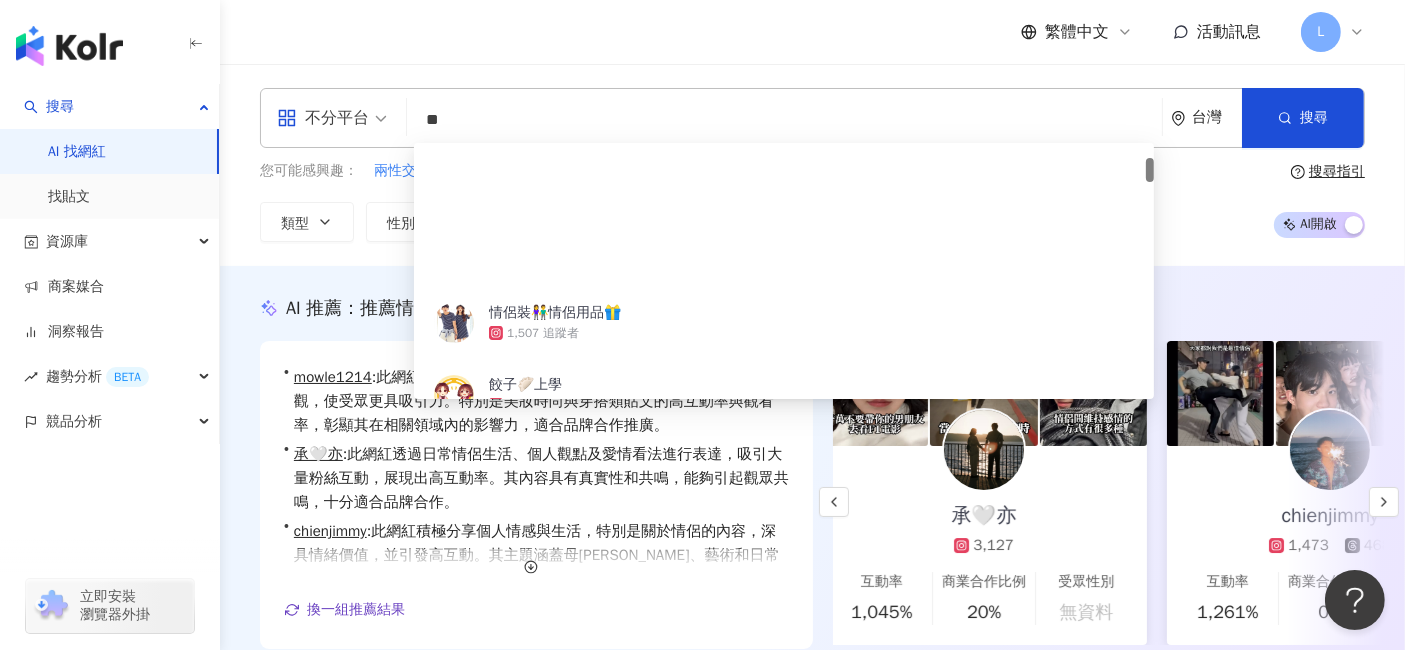 type on "*" 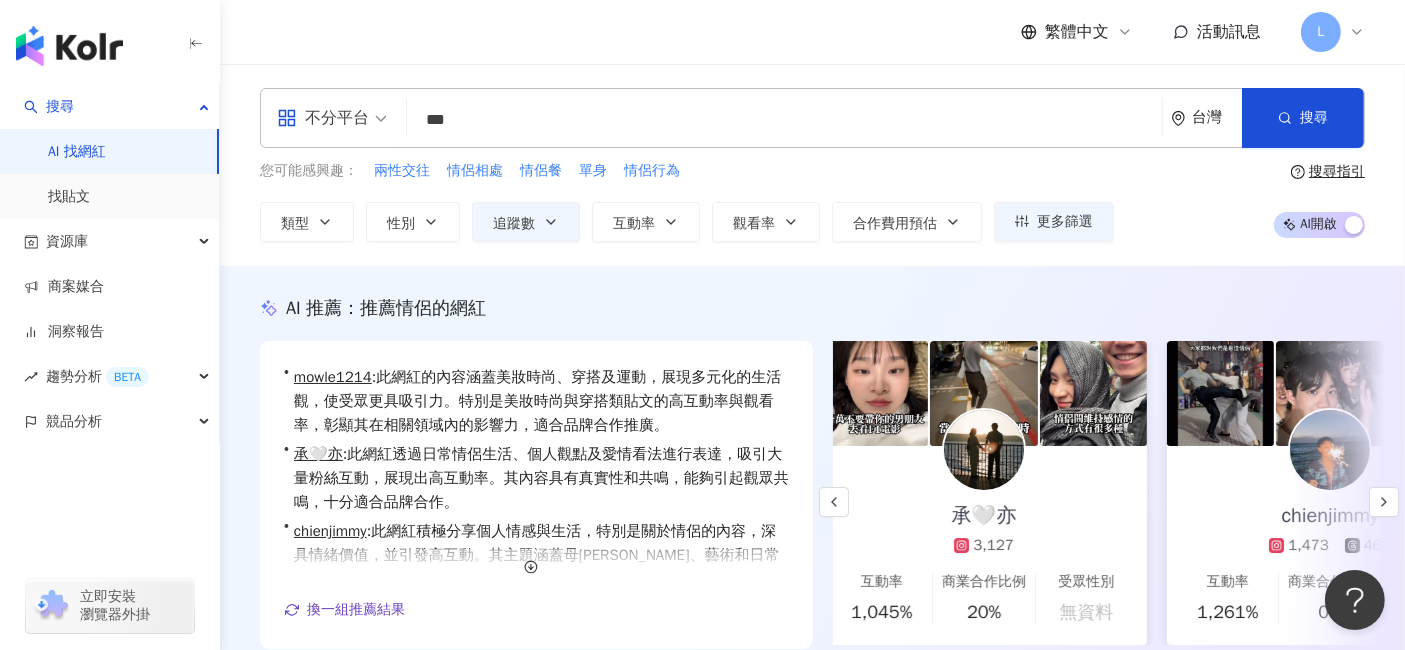 scroll, scrollTop: 0, scrollLeft: 0, axis: both 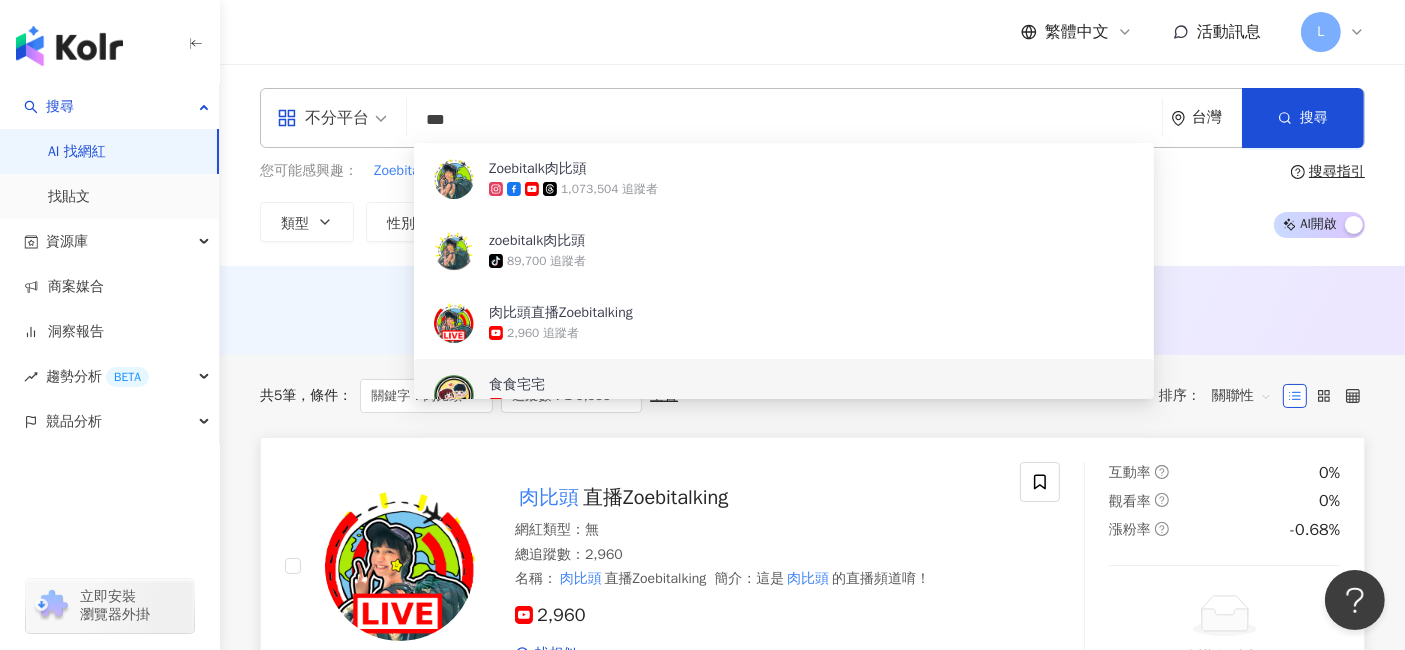 type on "***" 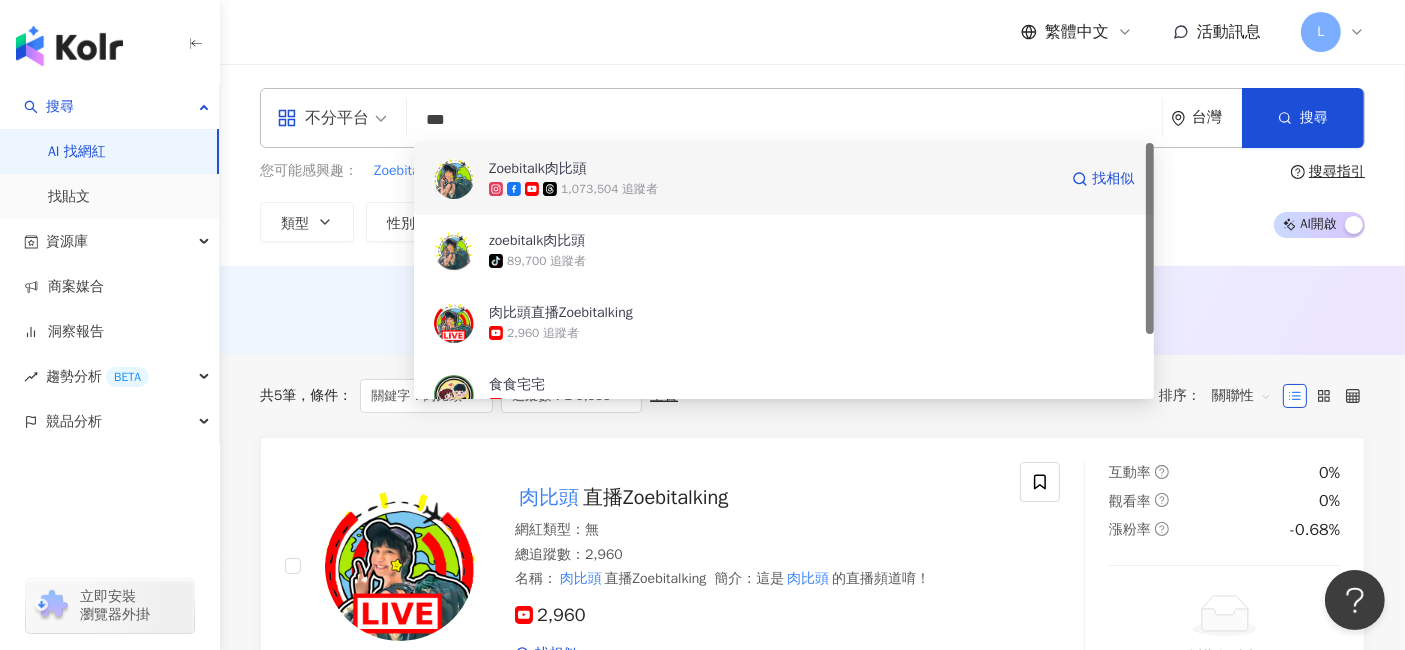 click on "1,073,504   追蹤者" at bounding box center (773, 189) 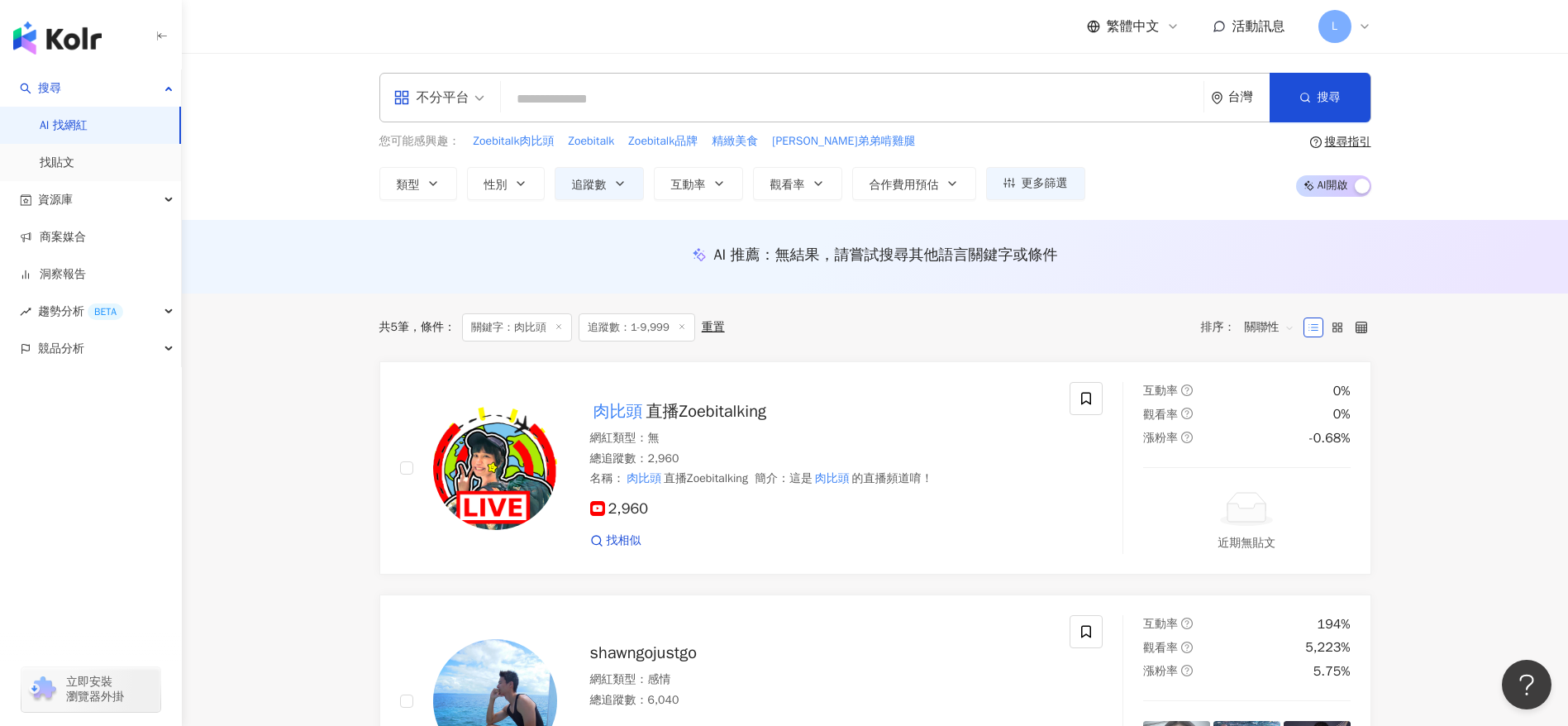 click on "不分平台 台灣 搜尋 b59b3764-7387-41ef-88df-308d7bc28c56 Zoebitalk肉比頭 1,073,504   追蹤者 zoebitalk肉比頭 tiktok-icon 89,700   追蹤者 肉比頭直播Zoebitalking 2,960   追蹤者 食食宅宅 13,000   追蹤者 搜尋名稱、敘述、貼文含有關鍵字 “ 肉比頭 ” 的網紅 您可能感興趣： Zoebitalk肉比頭  Zoebitalk  Zoebitalk品牌  精緻美食  希露弟弟啃雞腿  類型 性別 追蹤數 互動率 觀看率 合作費用預估  更多篩選 *  -  **** 不限 小型 奈米網紅 (<1萬) 微型網紅 (1萬-3萬) 小型網紅 (3萬-5萬) 中型 中小型網紅 (5萬-10萬) 中型網紅 (10萬-30萬) 中大型網紅 (30萬-50萬) 大型 大型網紅 (50萬-100萬) 百萬網紅 (>100萬) 搜尋指引 AI  開啟 AI  關閉" at bounding box center [875, 136] 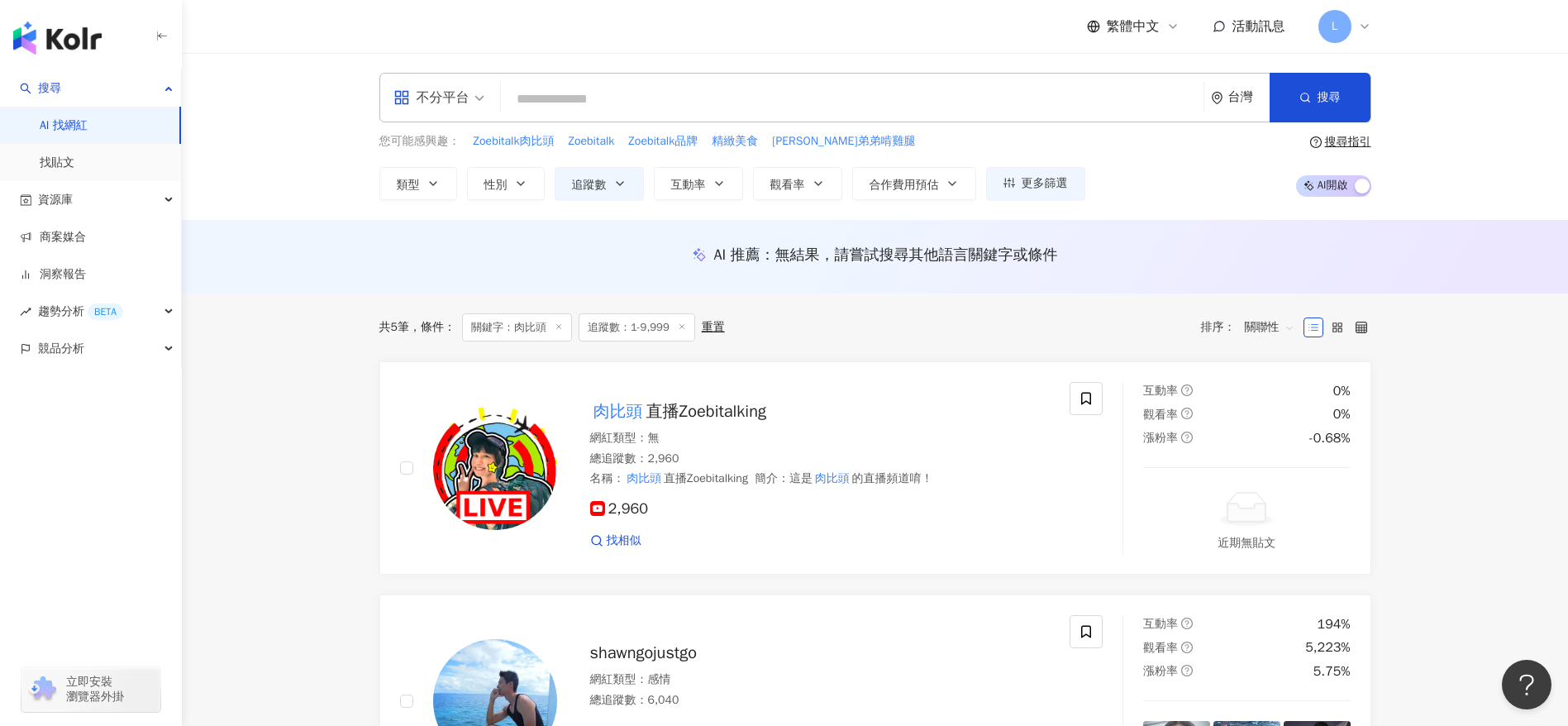 click at bounding box center (852, 99) 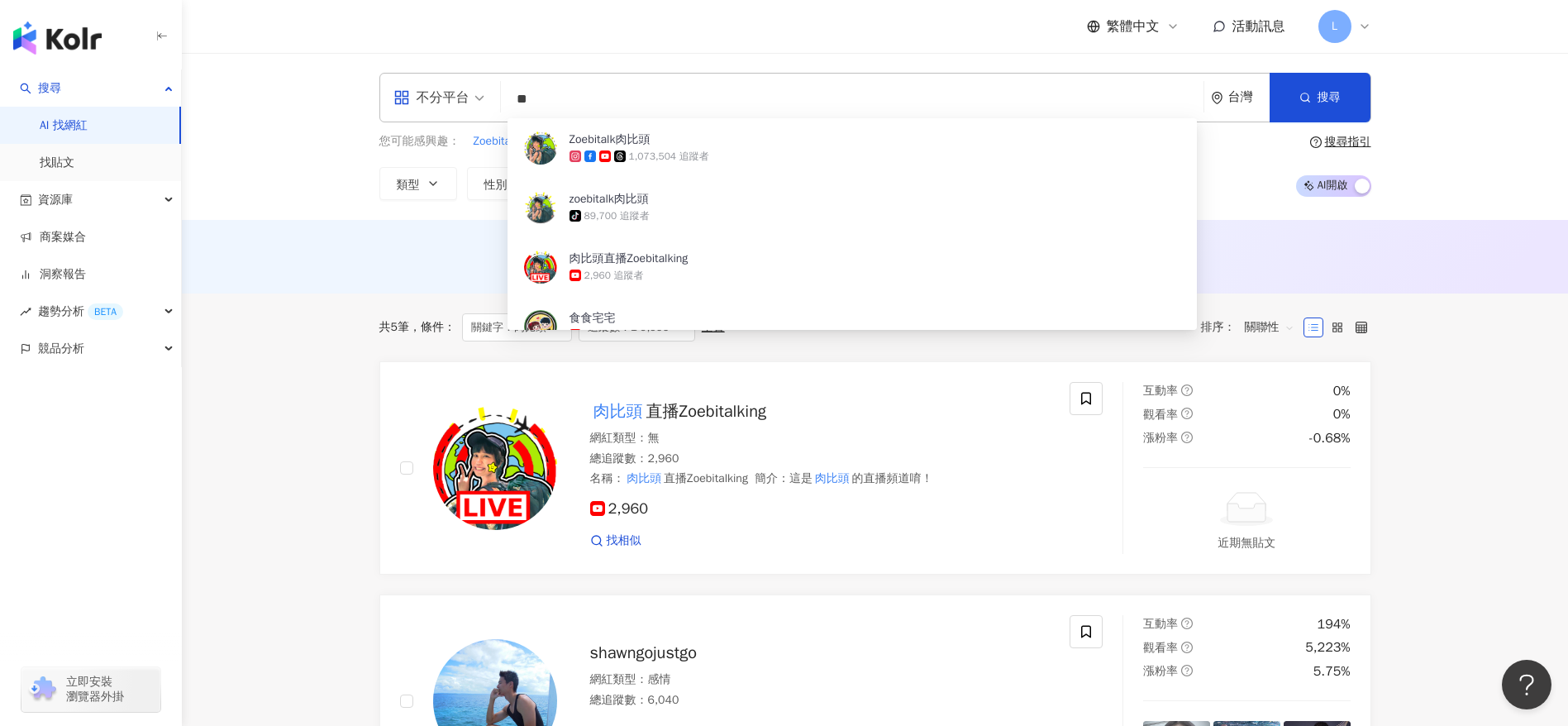 click on "**" at bounding box center [852, 99] 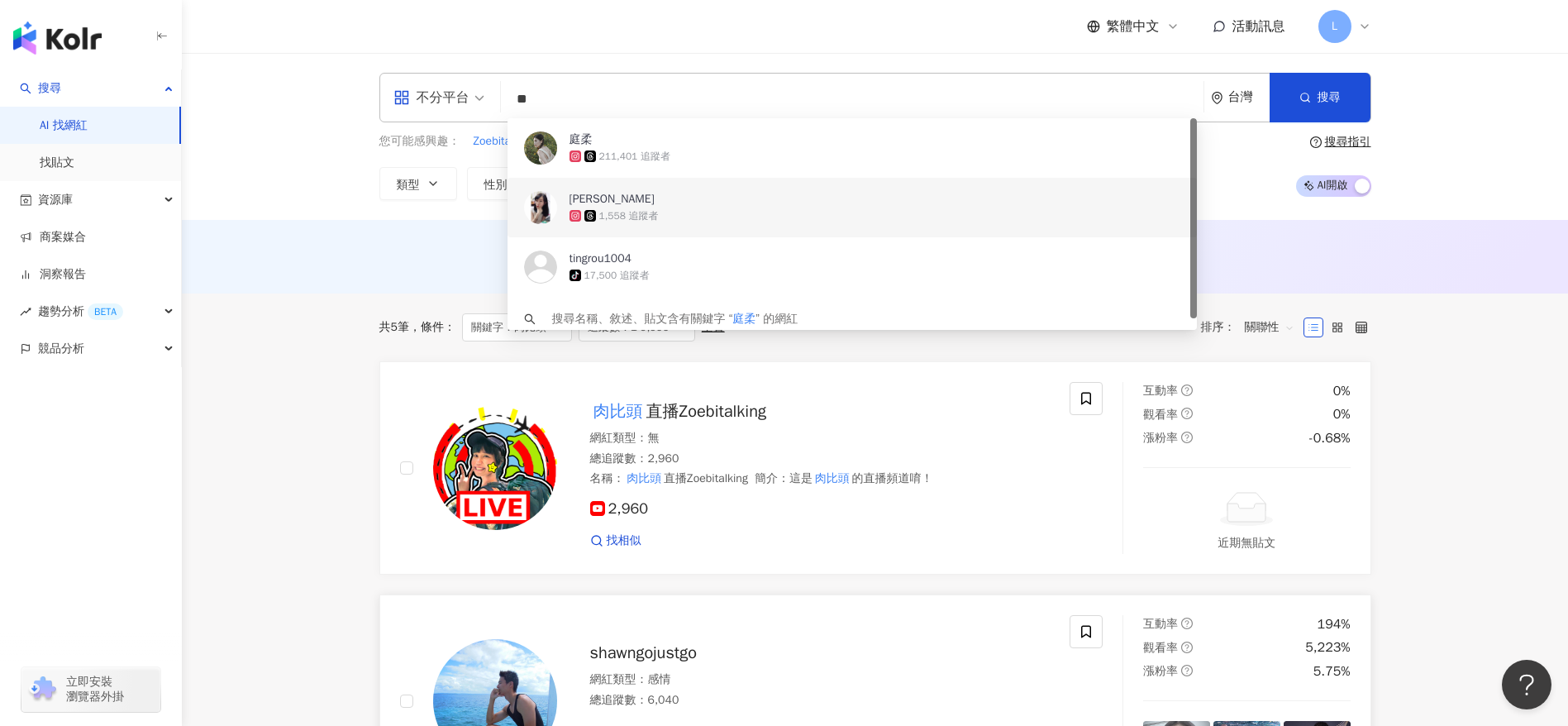 type on "**" 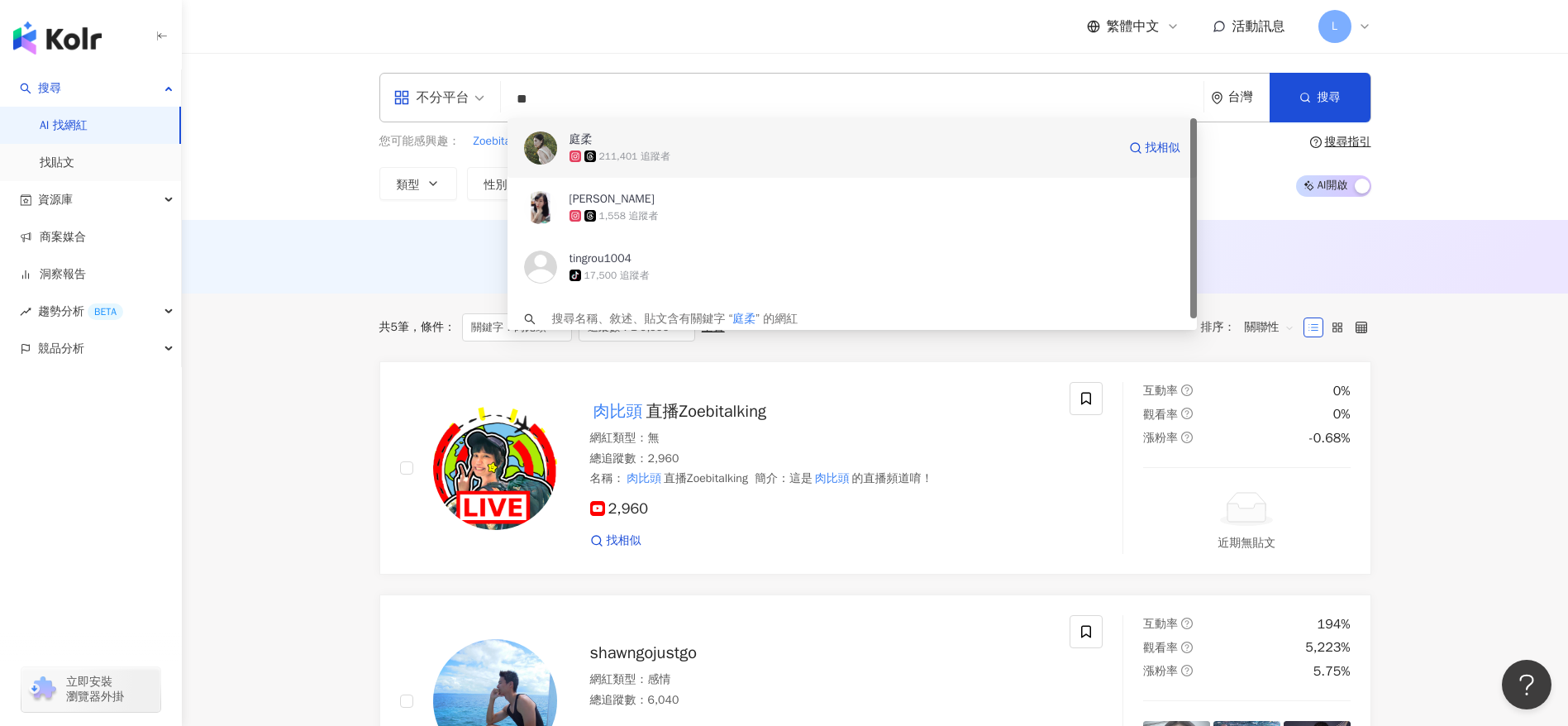 click at bounding box center (592, 156) 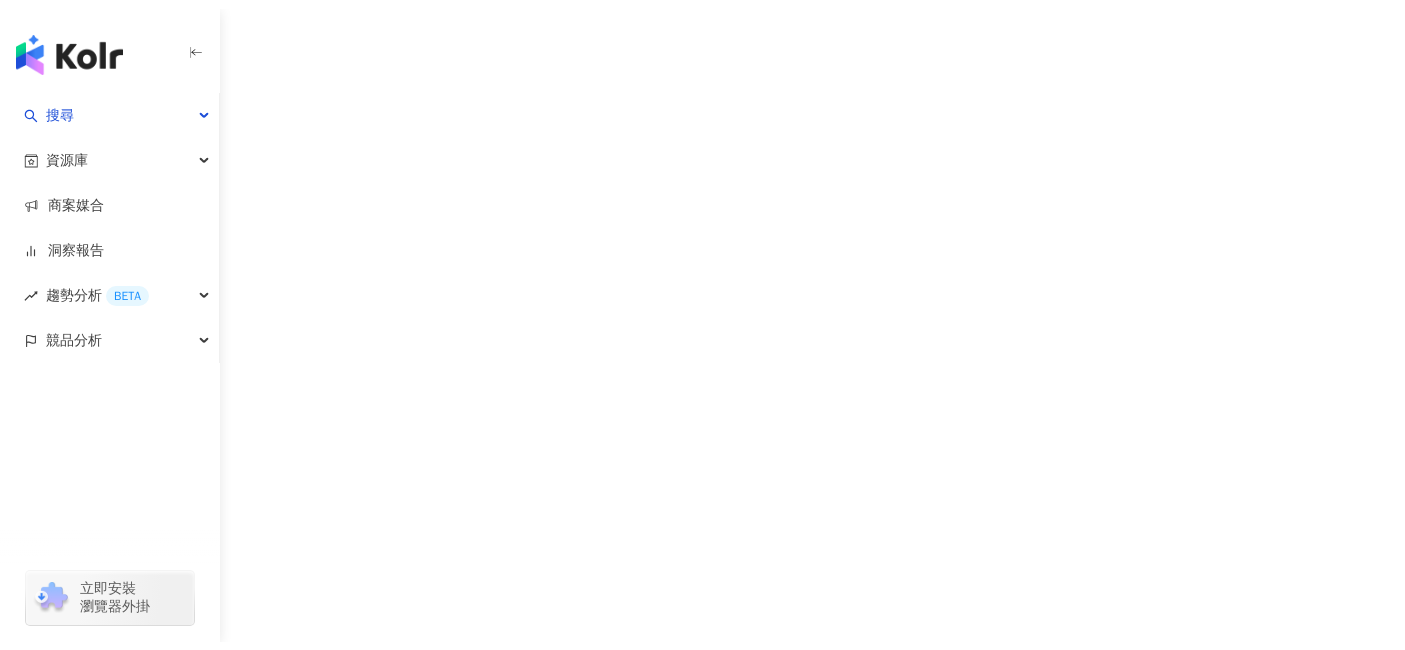 scroll, scrollTop: 0, scrollLeft: 0, axis: both 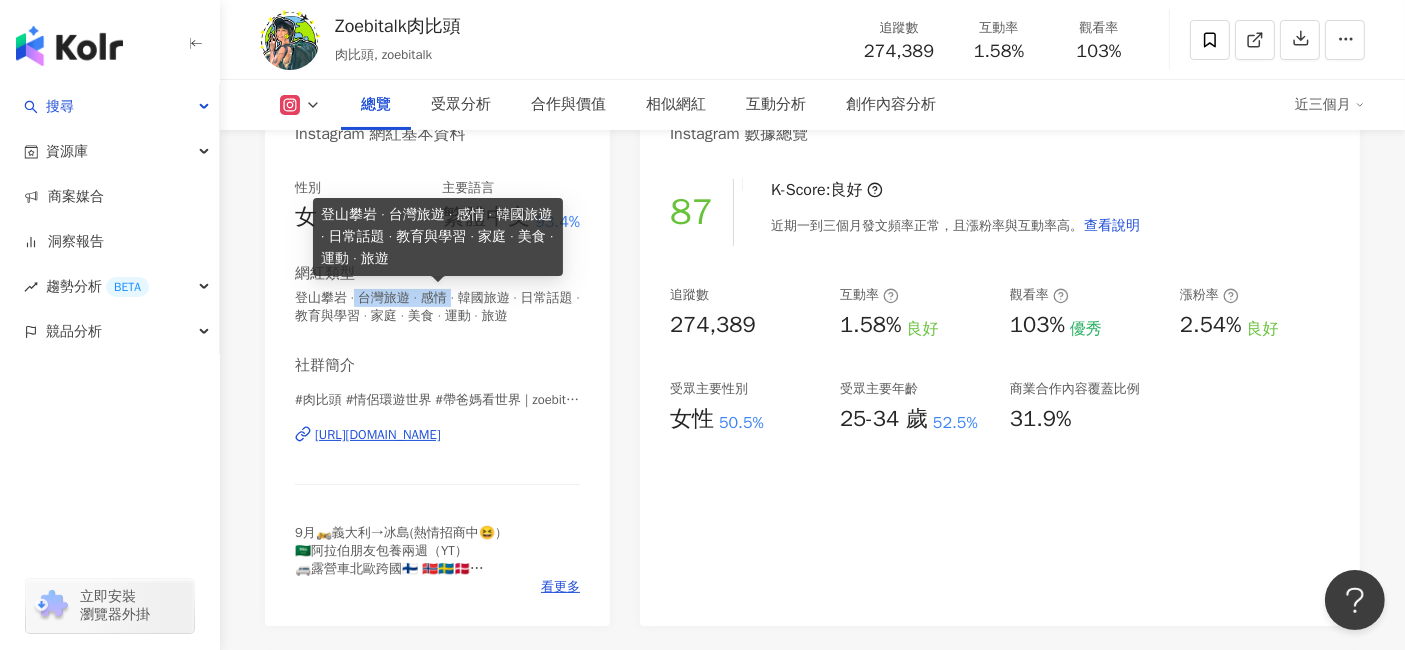 drag, startPoint x: 359, startPoint y: 289, endPoint x: 468, endPoint y: 298, distance: 109.370926 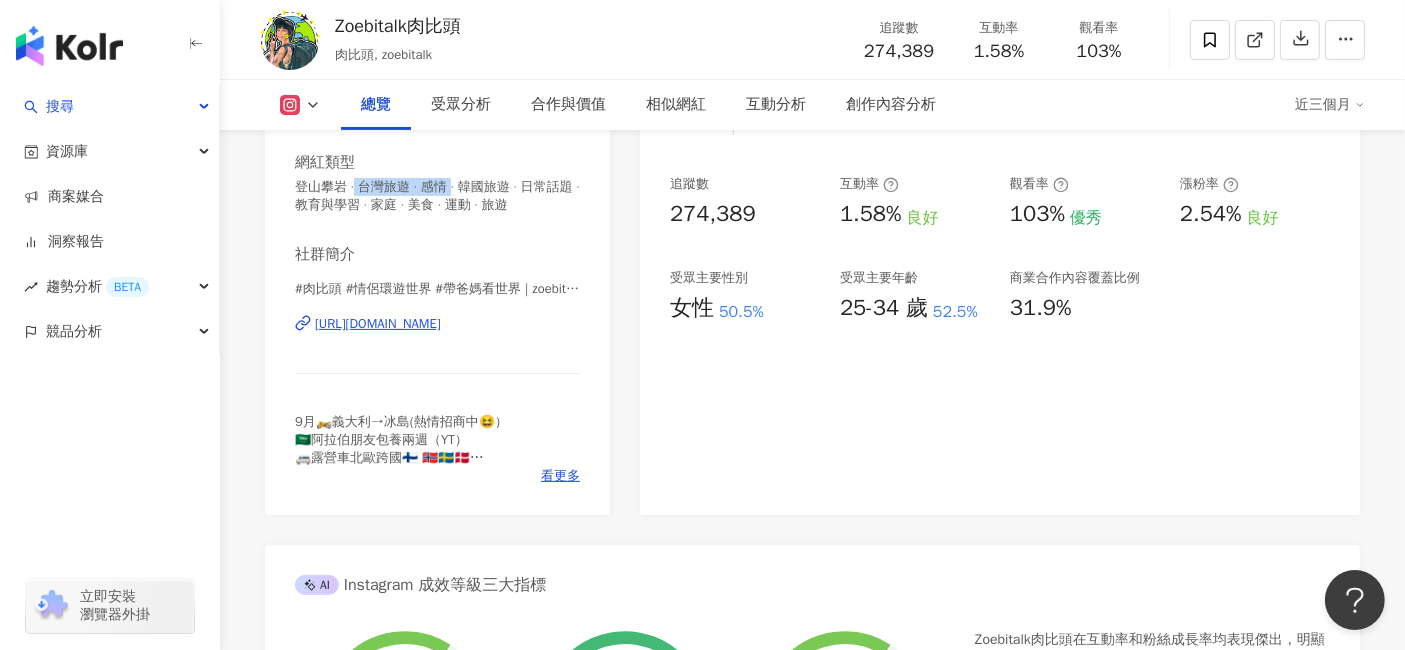 scroll, scrollTop: 0, scrollLeft: 0, axis: both 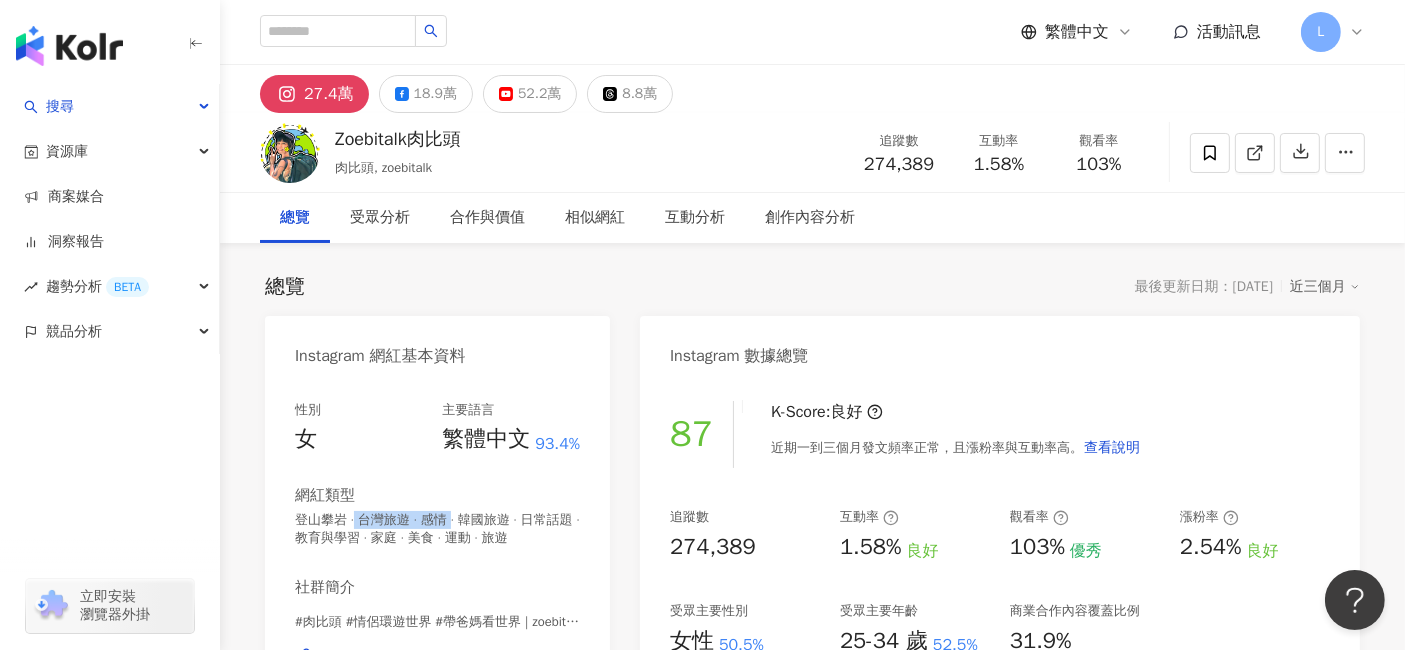 click on "27.4萬" at bounding box center (329, 94) 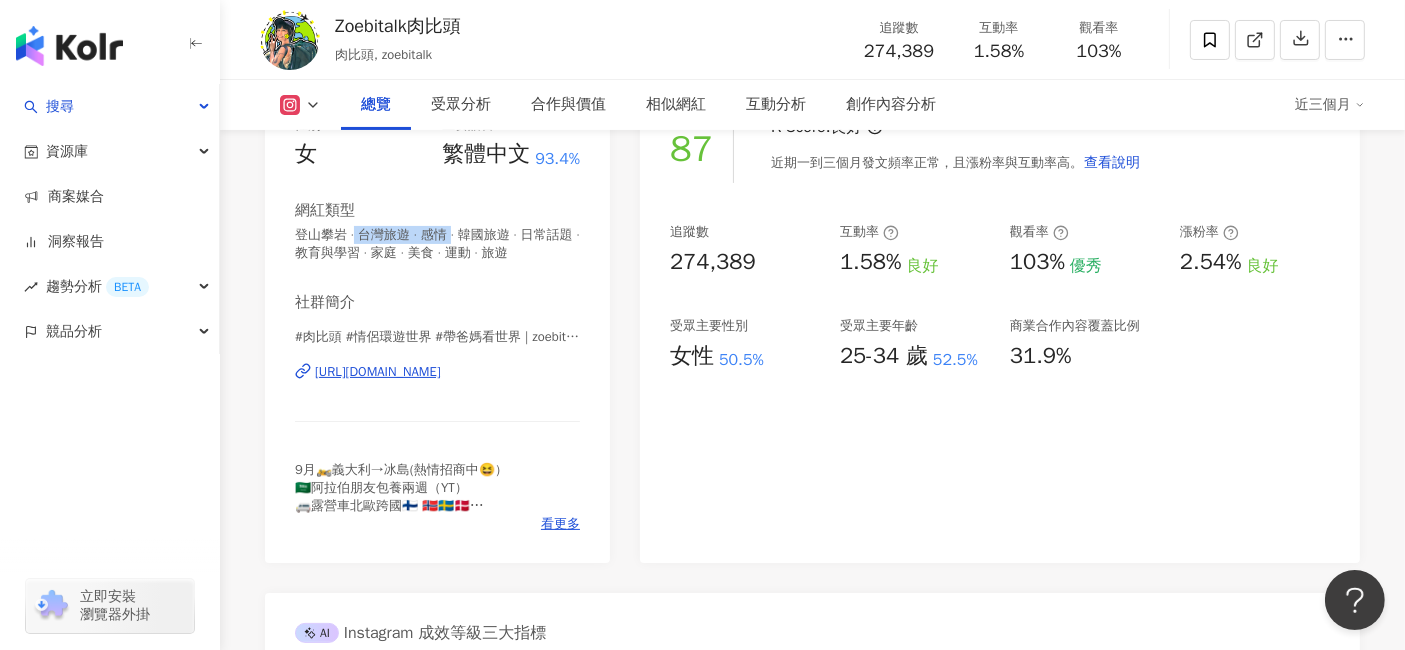 scroll, scrollTop: 333, scrollLeft: 0, axis: vertical 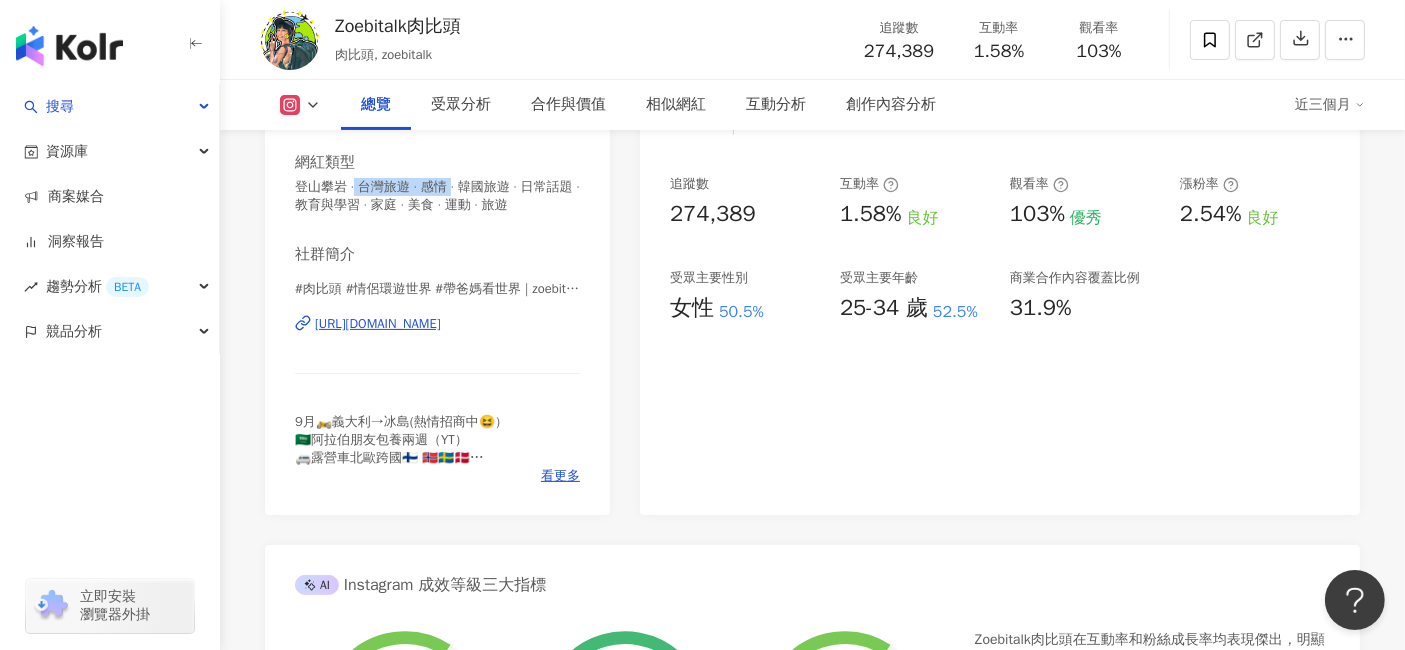 click 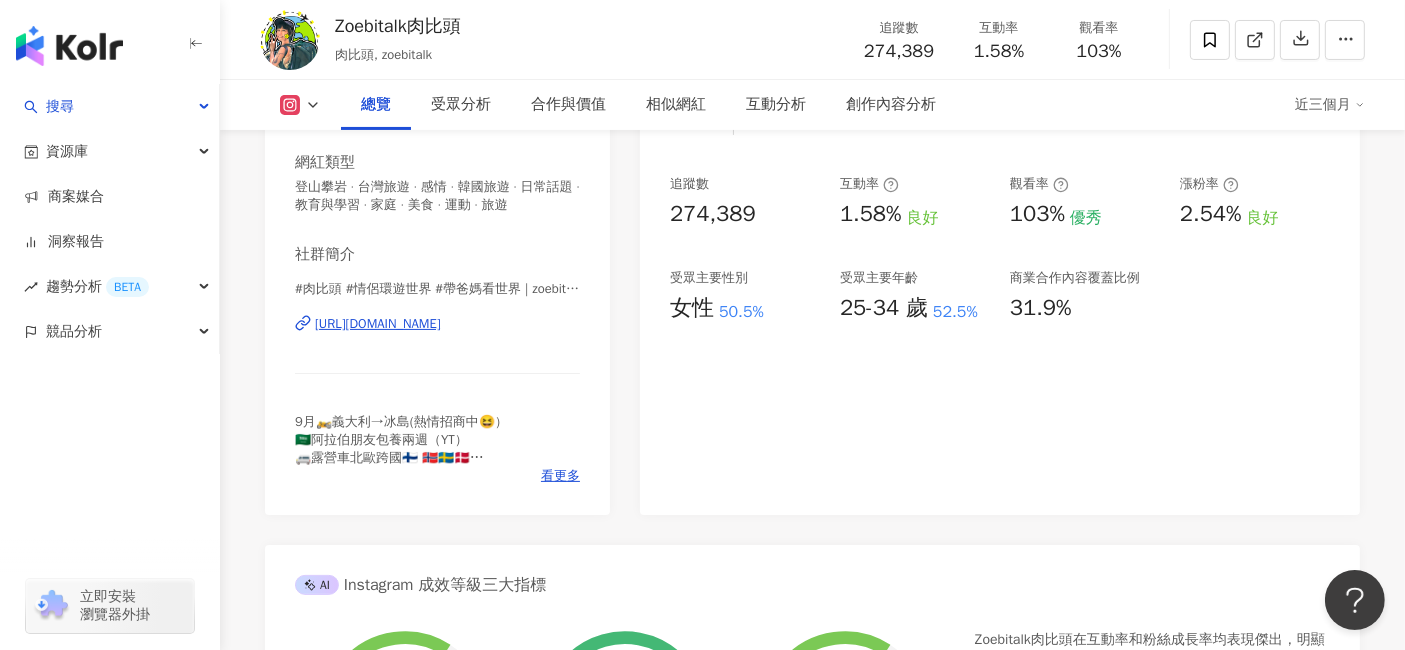 click on "總覽 受眾分析 合作與價值 相似網紅 互動分析 創作內容分析 近三個月" at bounding box center (812, 105) 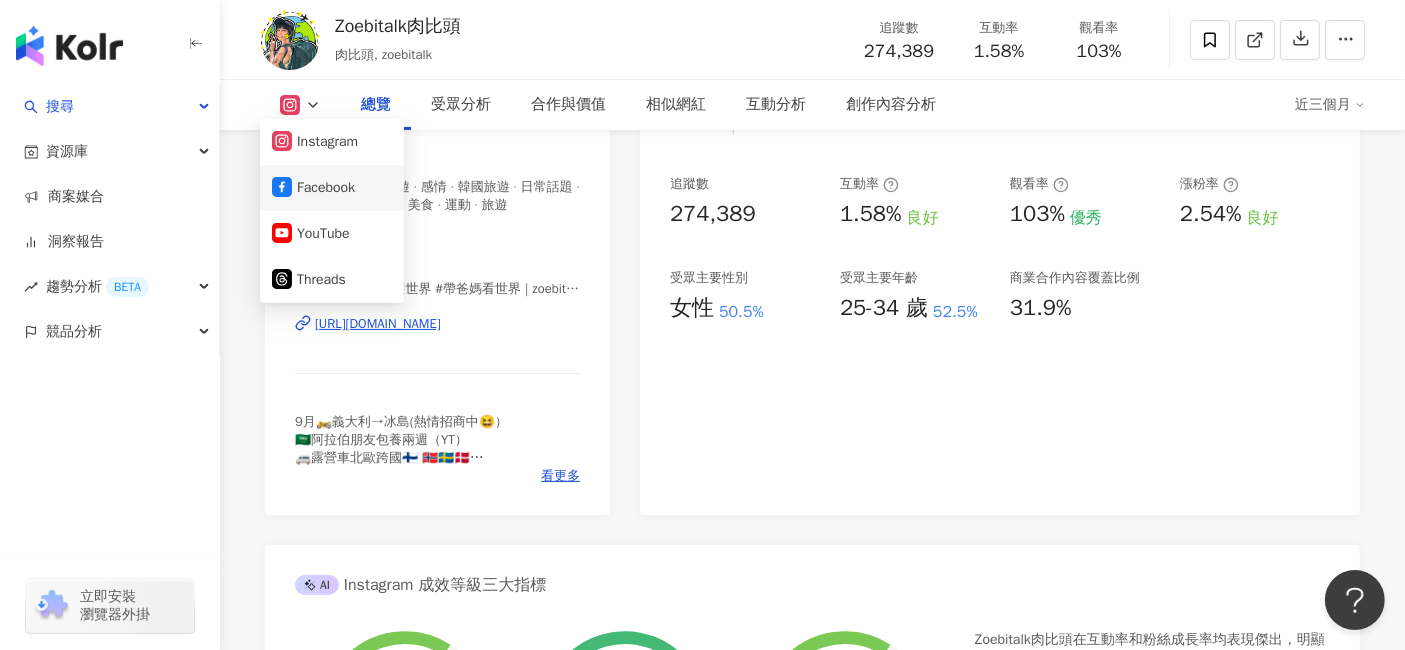 click on "Facebook" at bounding box center [332, 188] 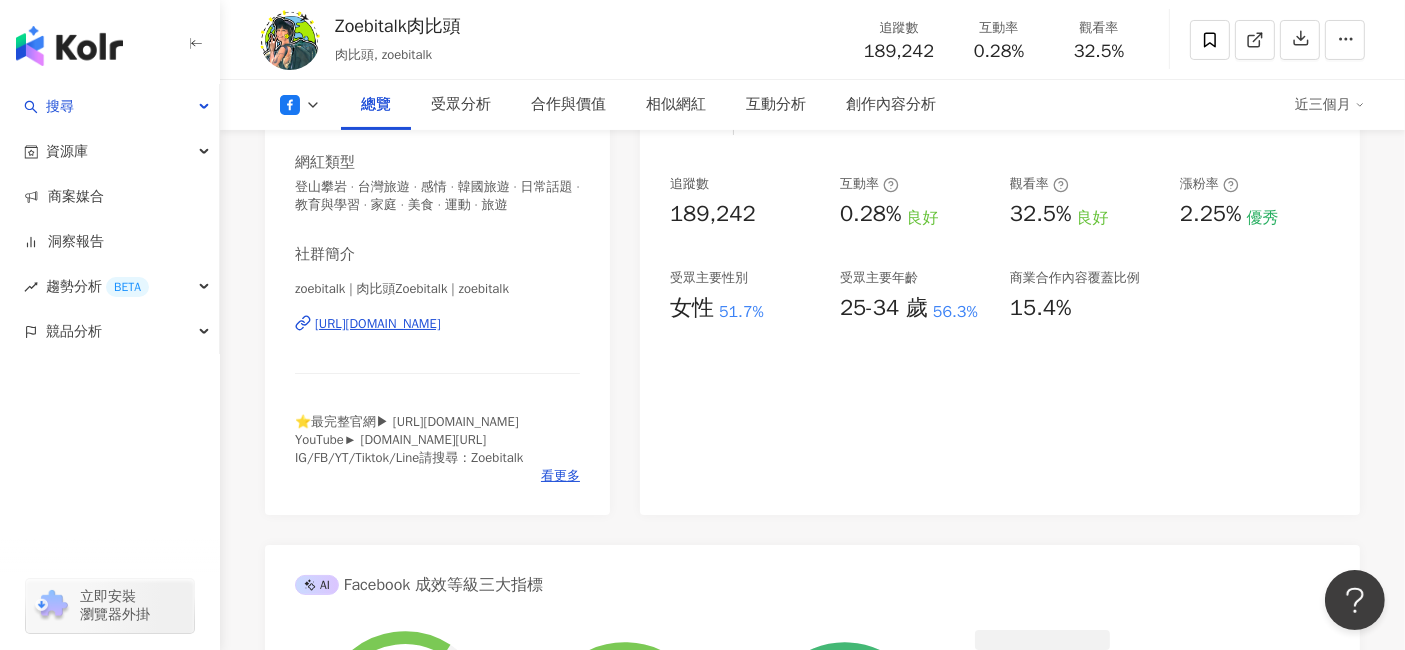 drag, startPoint x: 527, startPoint y: 352, endPoint x: 513, endPoint y: 345, distance: 15.652476 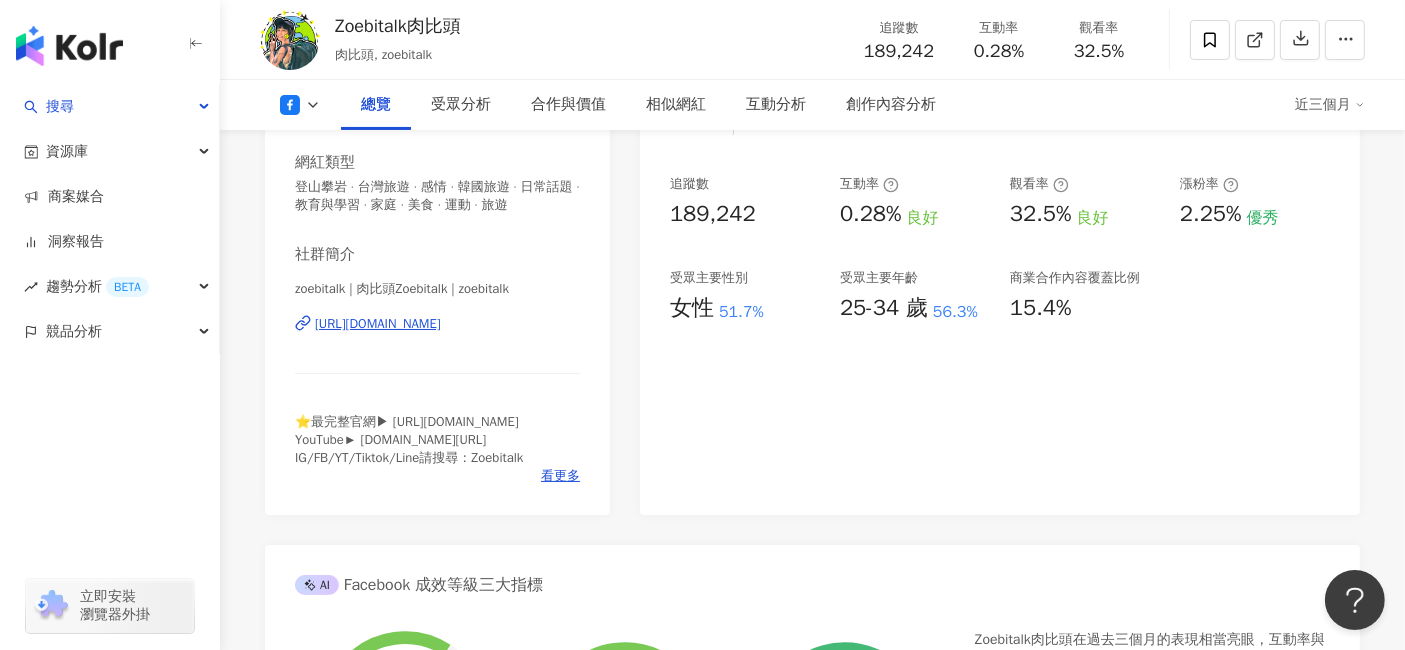 click 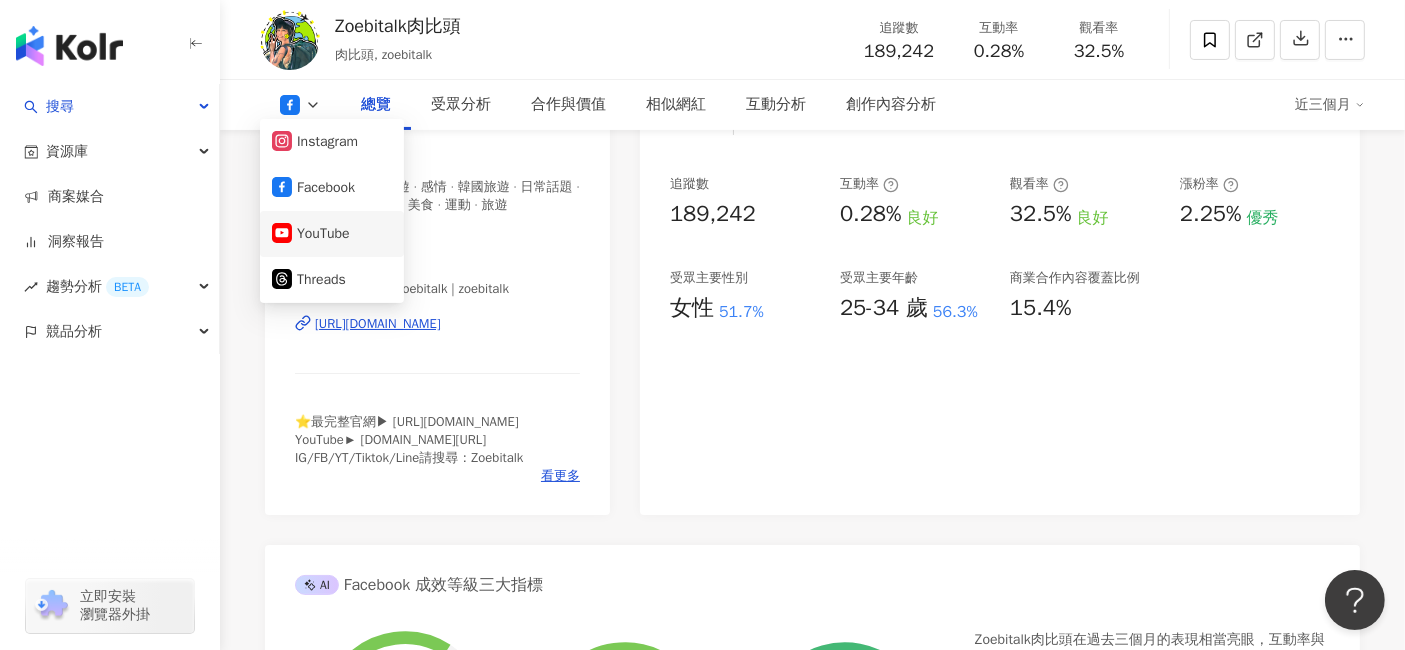 click on "YouTube" at bounding box center (332, 234) 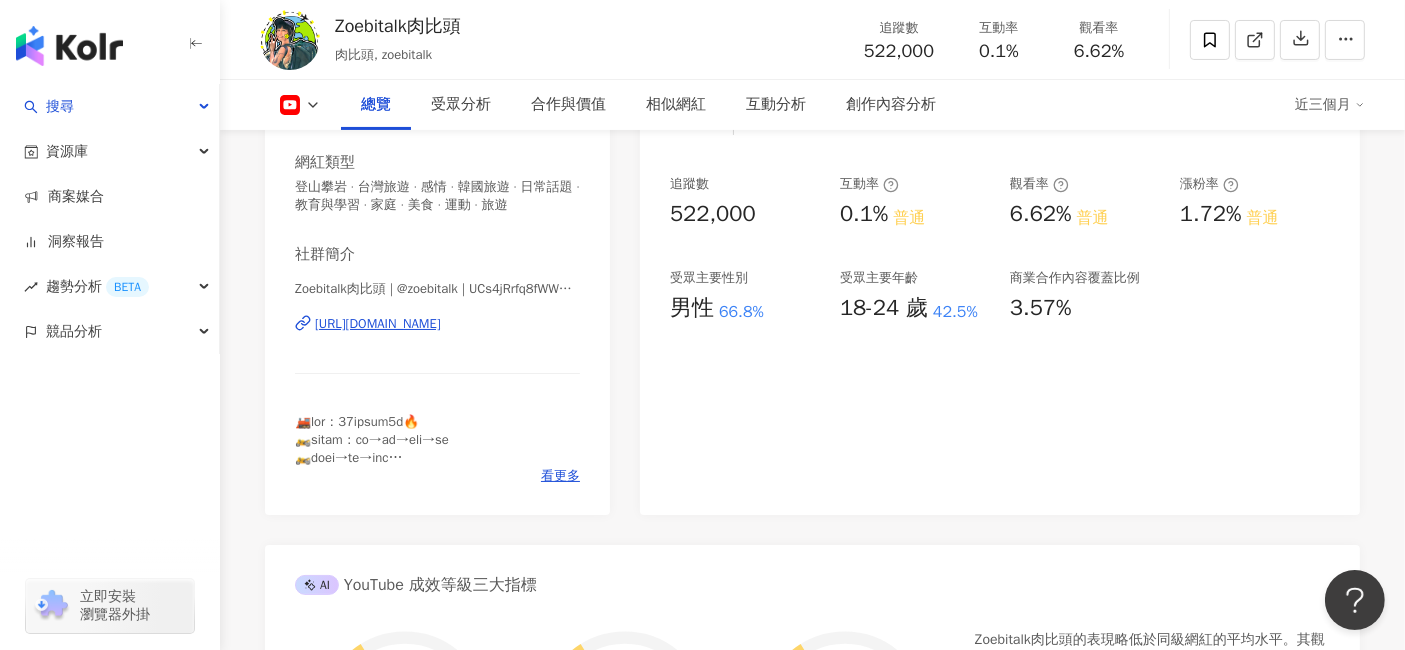 click on "https://www.youtube.com/channel/UCs4jRrfq8fWWwMj6-Xj_wHw" at bounding box center [378, 324] 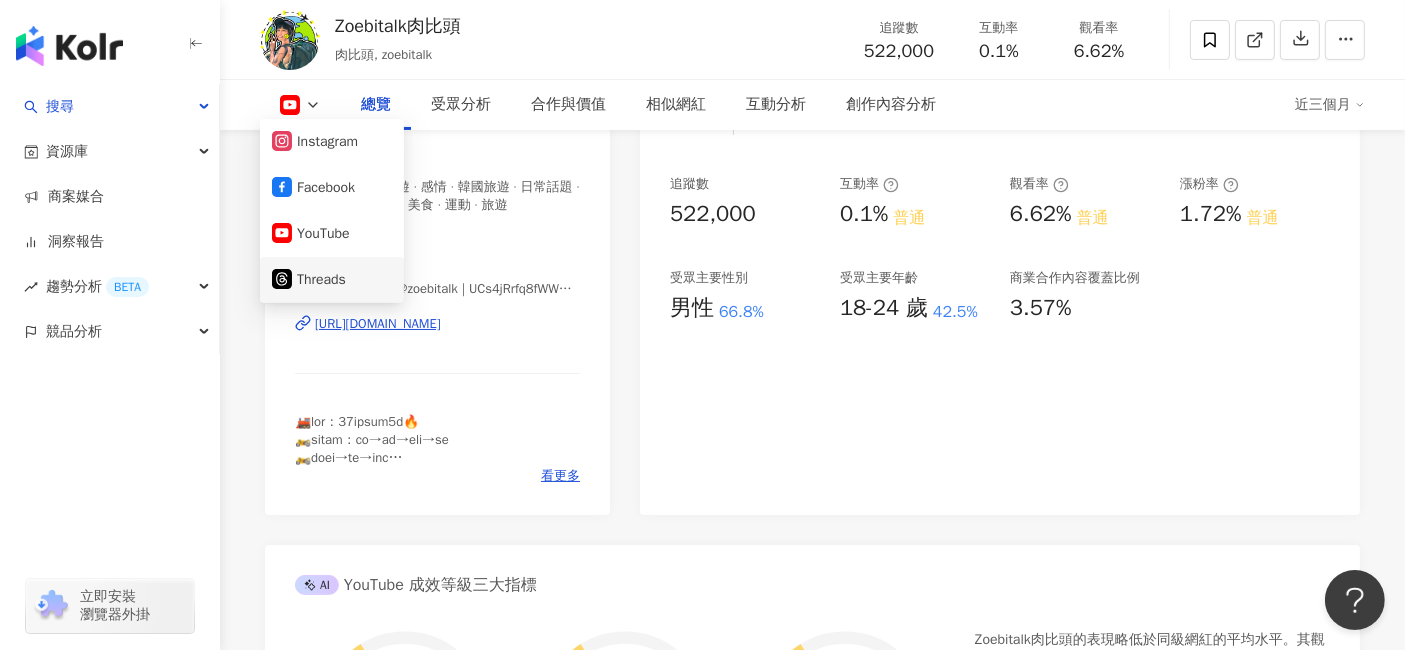 click on "Threads" at bounding box center [332, 280] 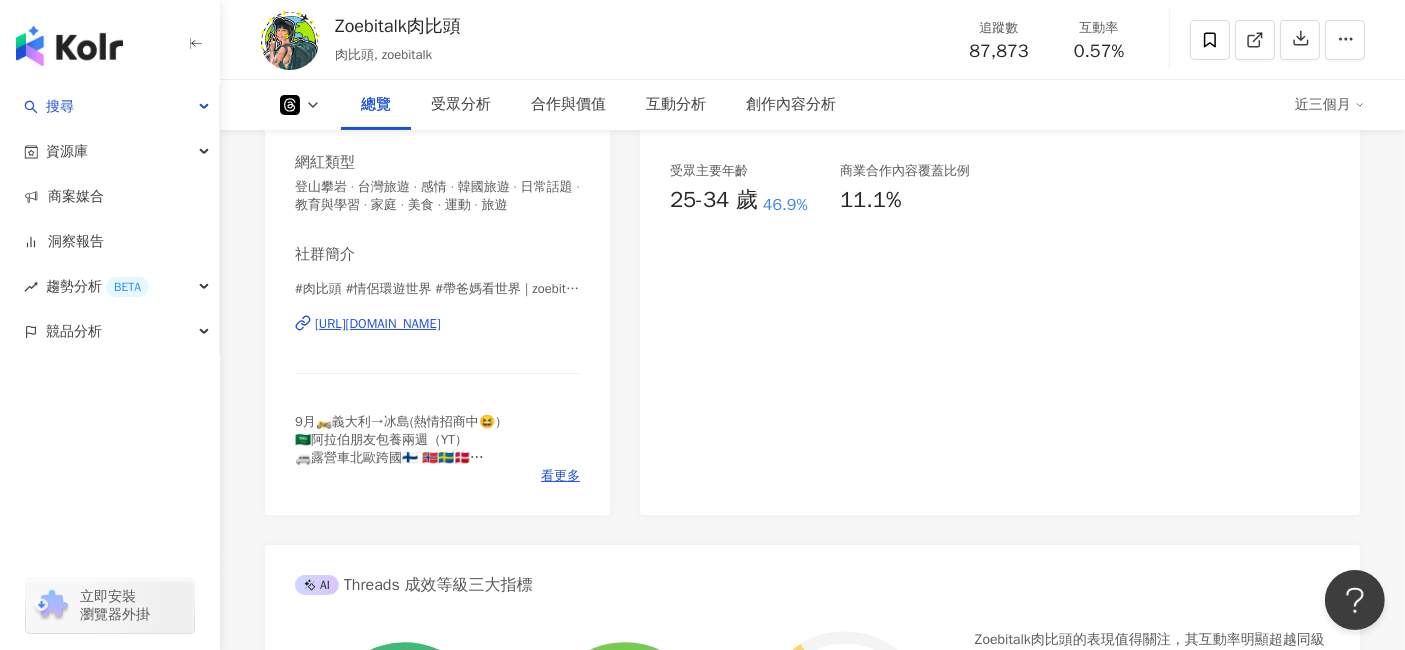 click on "https://www.threads.com/@zoebitalk" at bounding box center [378, 324] 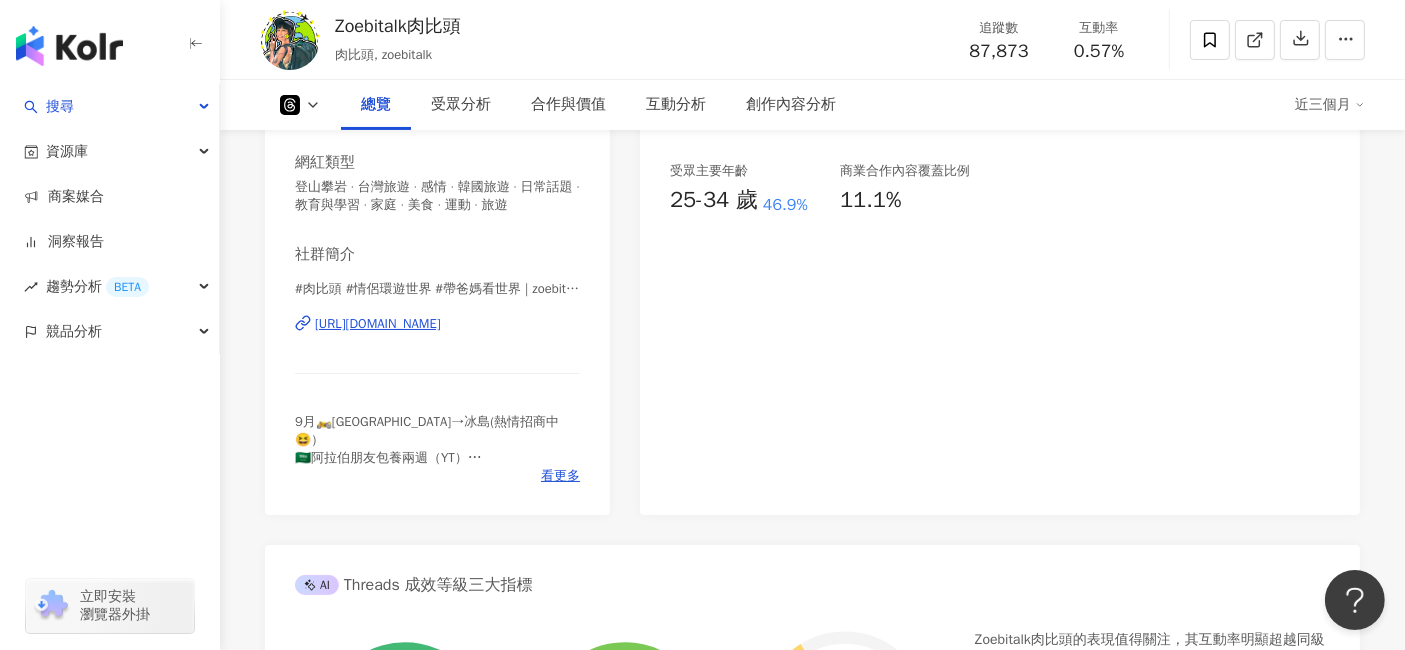 scroll, scrollTop: 0, scrollLeft: 0, axis: both 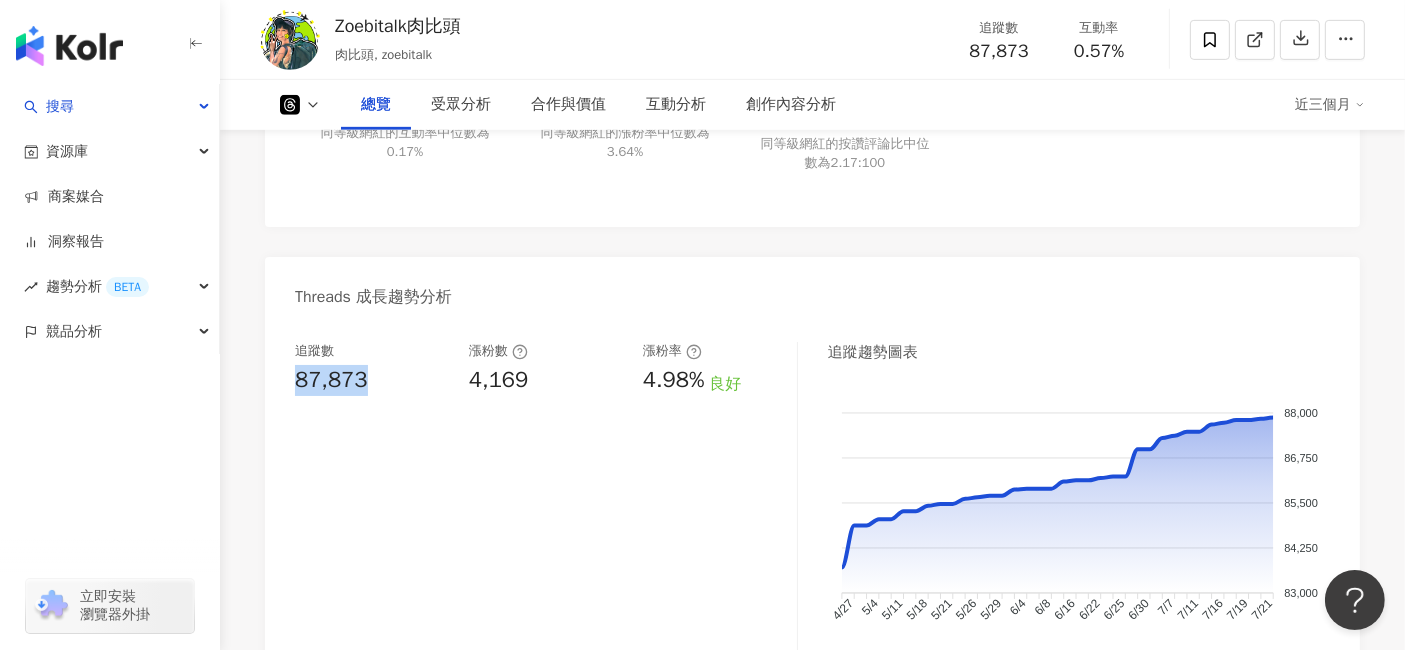 drag, startPoint x: 291, startPoint y: 402, endPoint x: 385, endPoint y: 416, distance: 95.036835 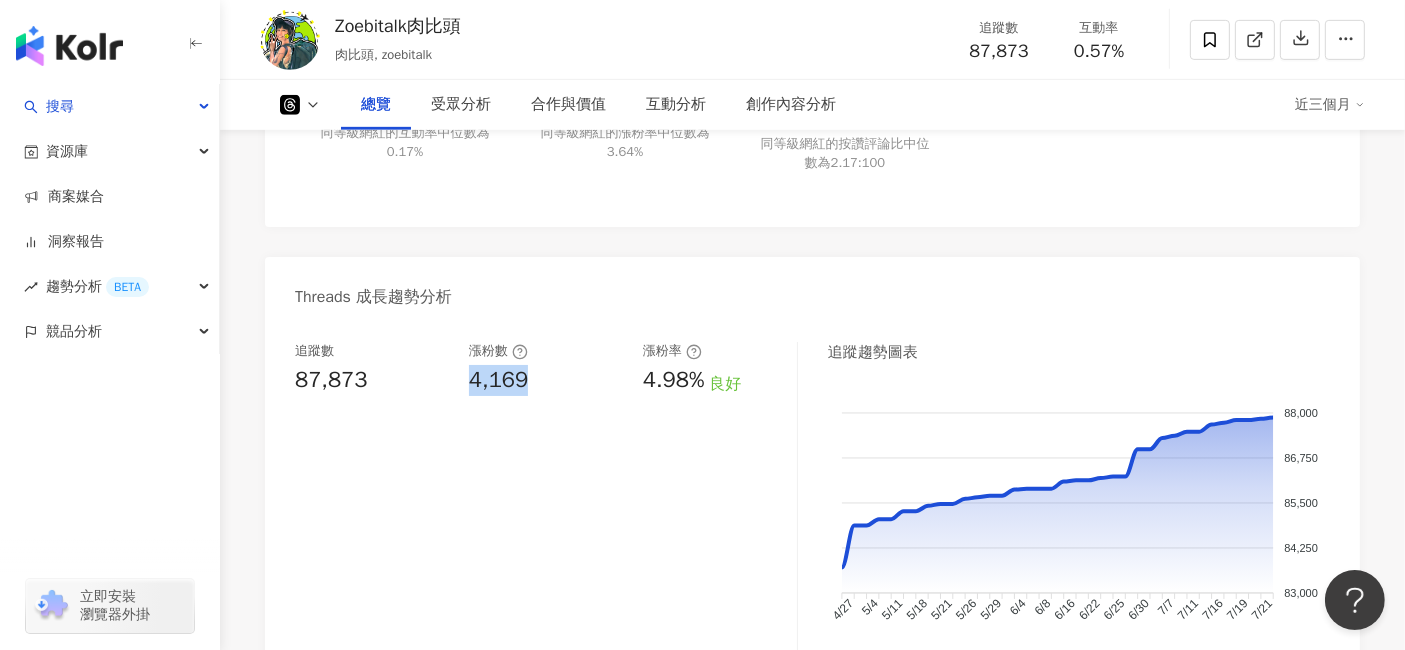 drag, startPoint x: 464, startPoint y: 401, endPoint x: 563, endPoint y: 406, distance: 99.12618 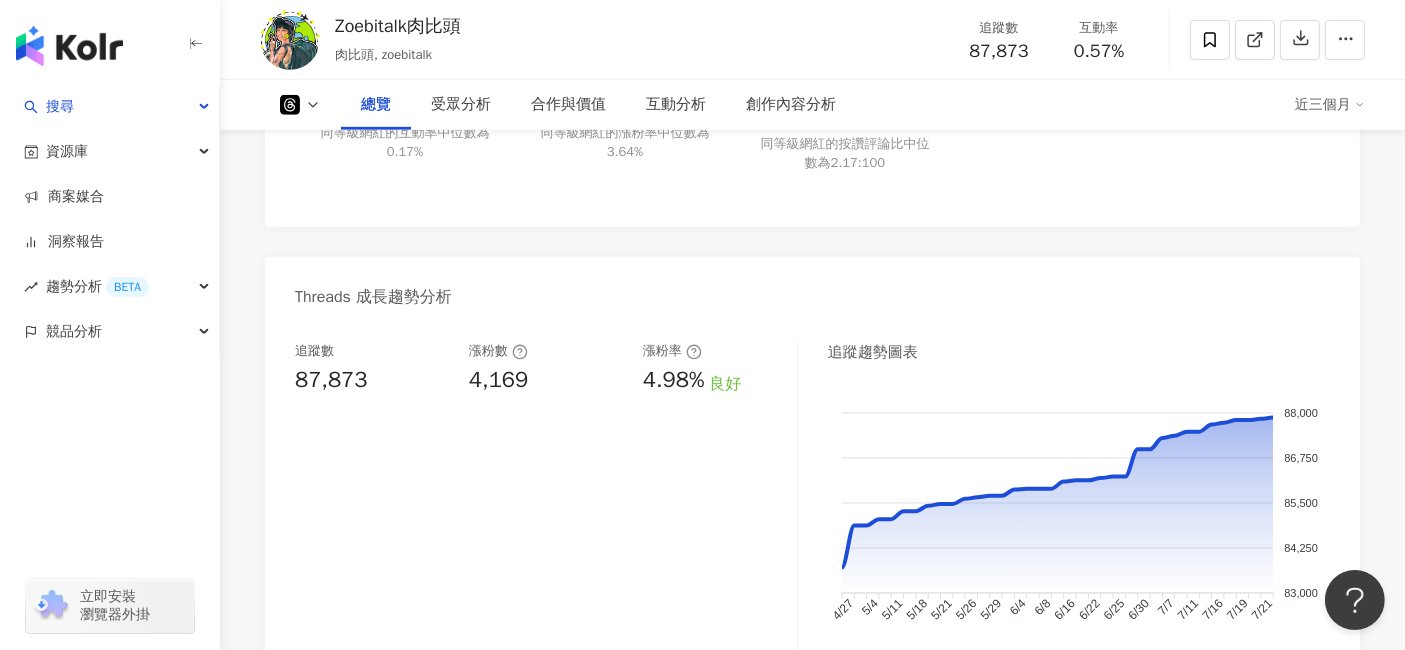 click on "4.98%" at bounding box center (674, 380) 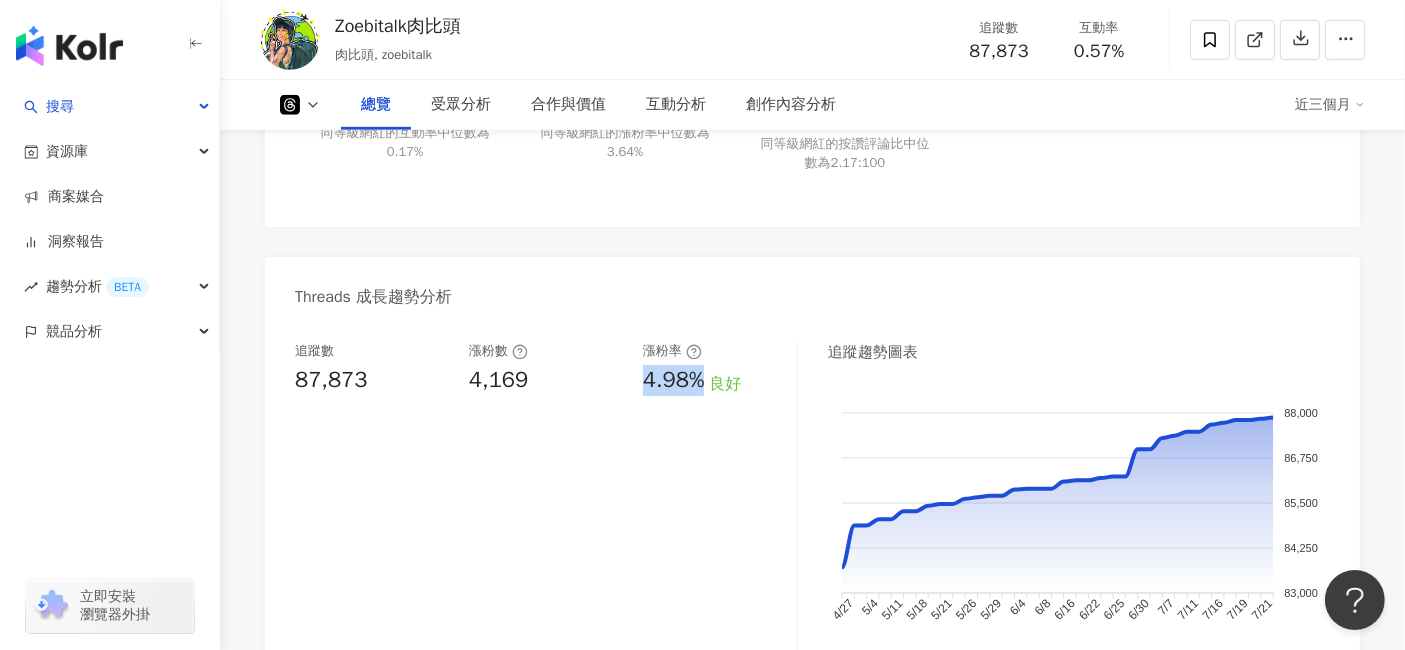 drag, startPoint x: 643, startPoint y: 403, endPoint x: 700, endPoint y: 412, distance: 57.706154 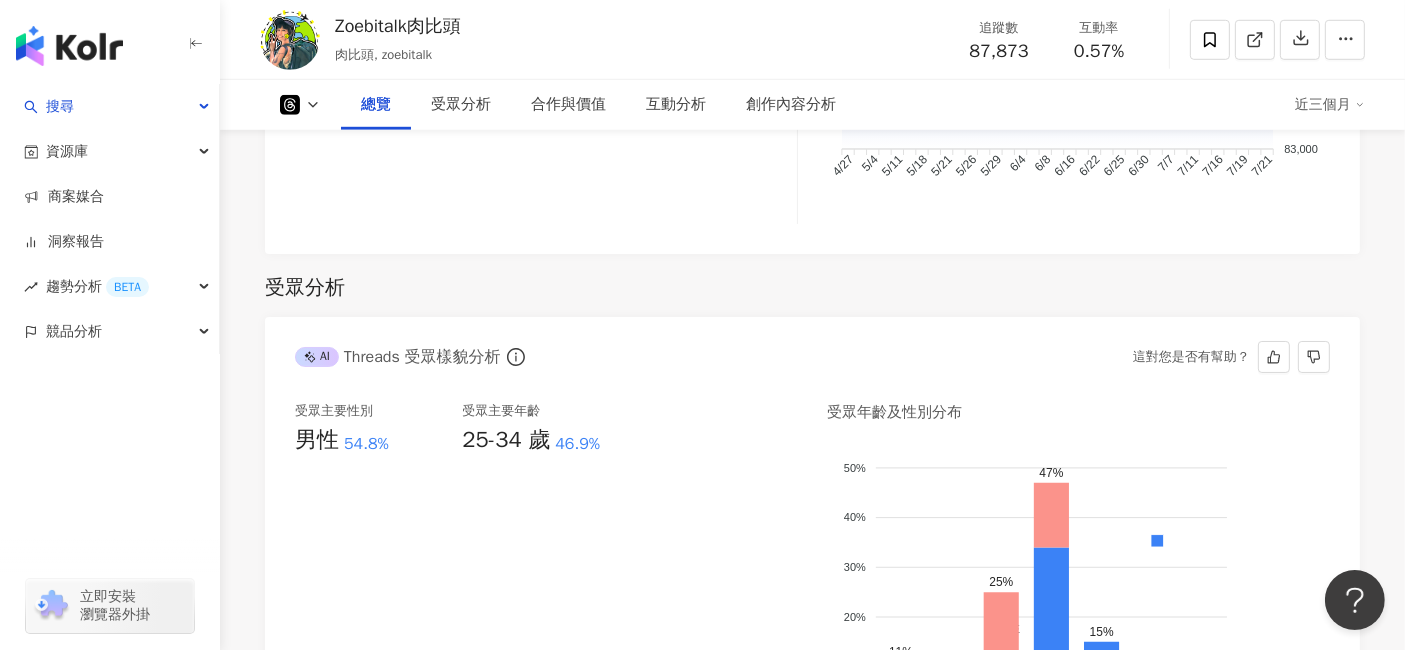 scroll, scrollTop: 1555, scrollLeft: 0, axis: vertical 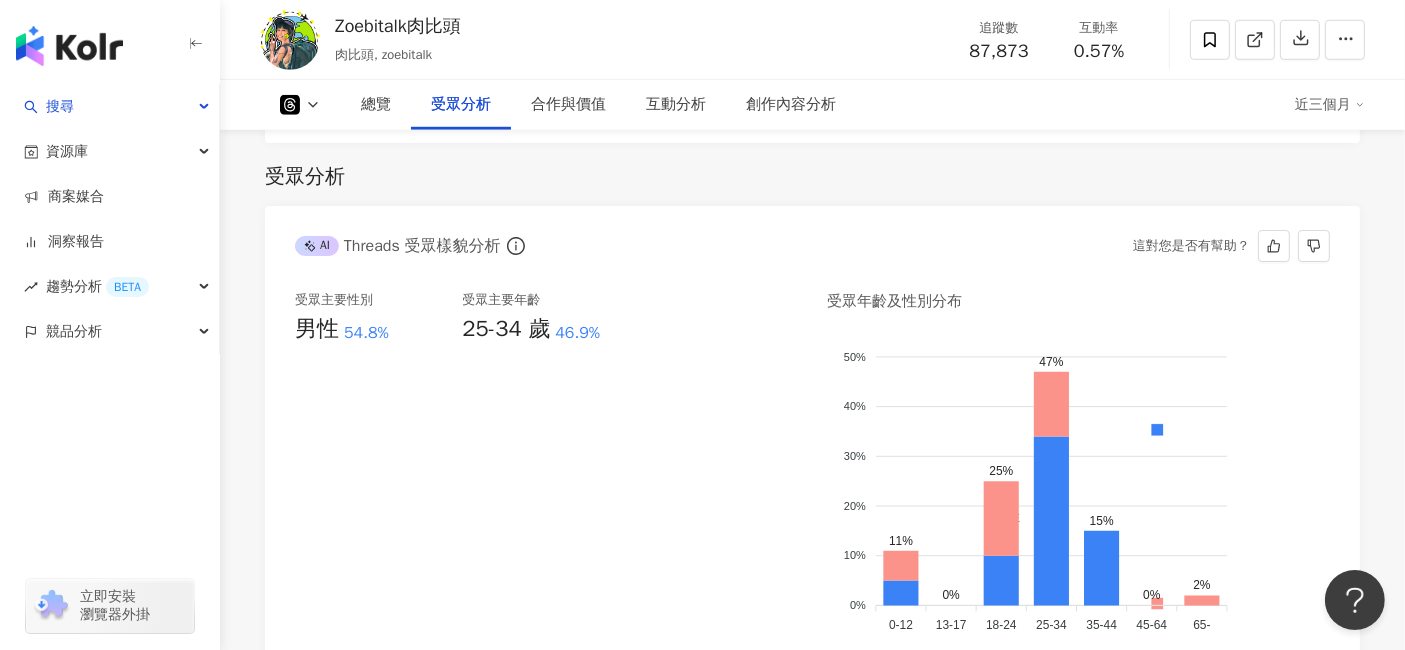 click on "受眾主要性別   男性 54.8% 受眾主要年齡   25-34 歲 46.9%" at bounding box center [546, 472] 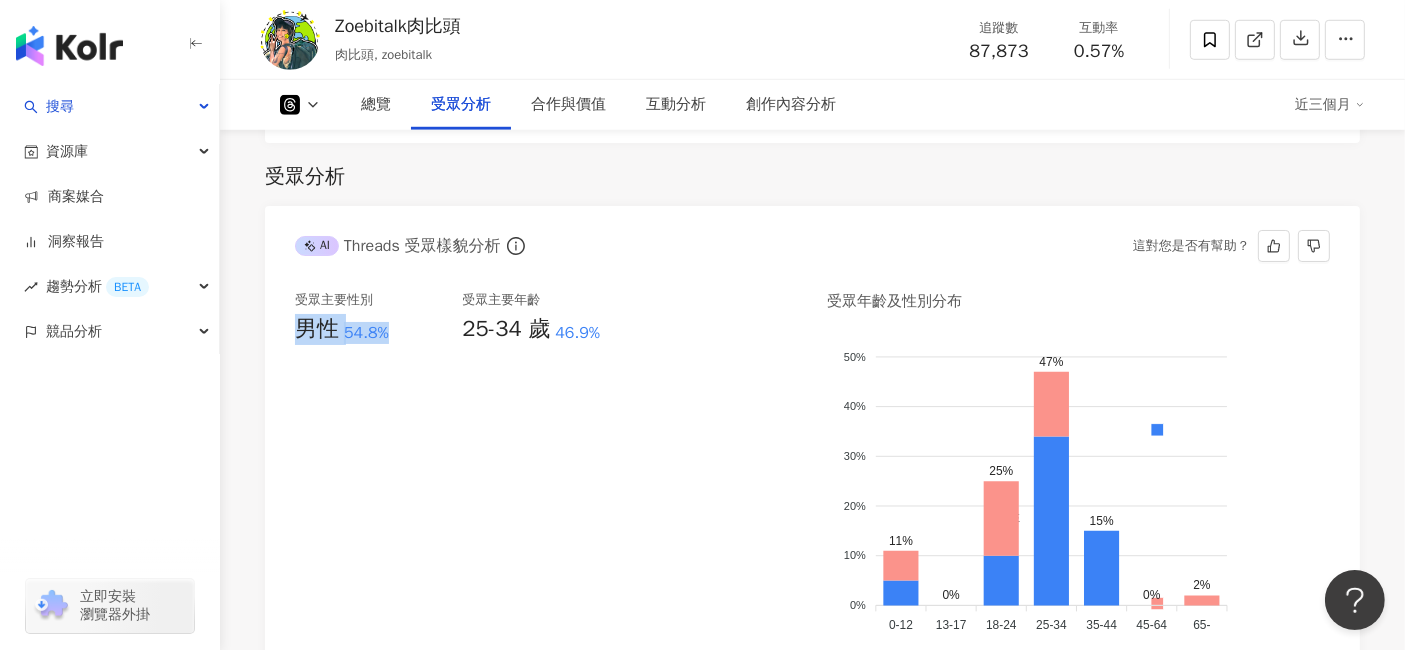 drag, startPoint x: 293, startPoint y: 343, endPoint x: 400, endPoint y: 368, distance: 109.88175 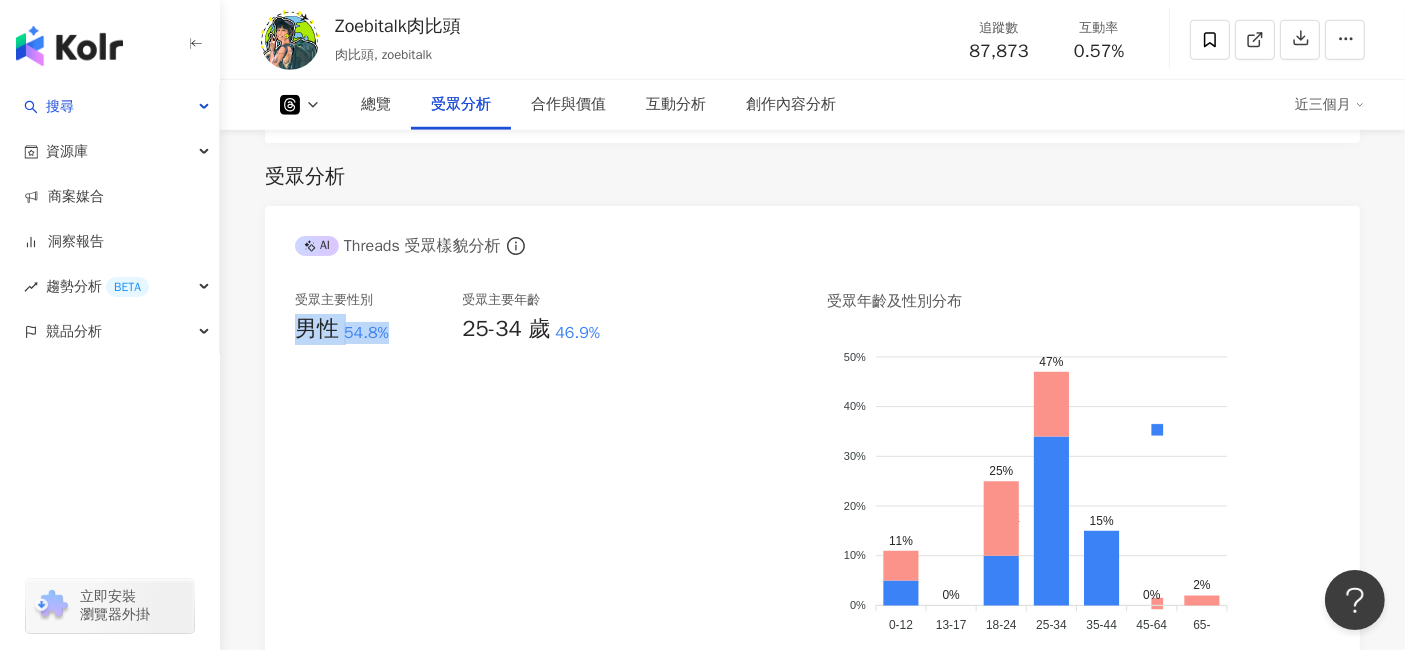 click 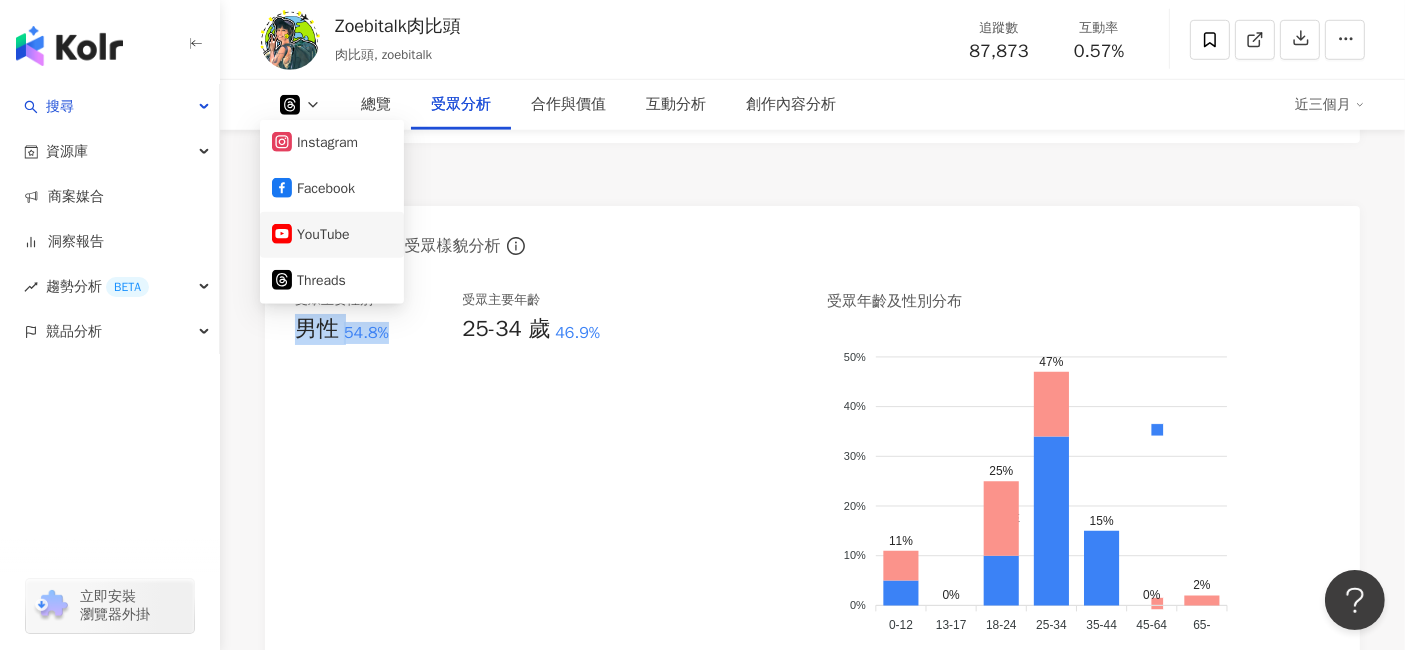 click on "YouTube" at bounding box center (332, 235) 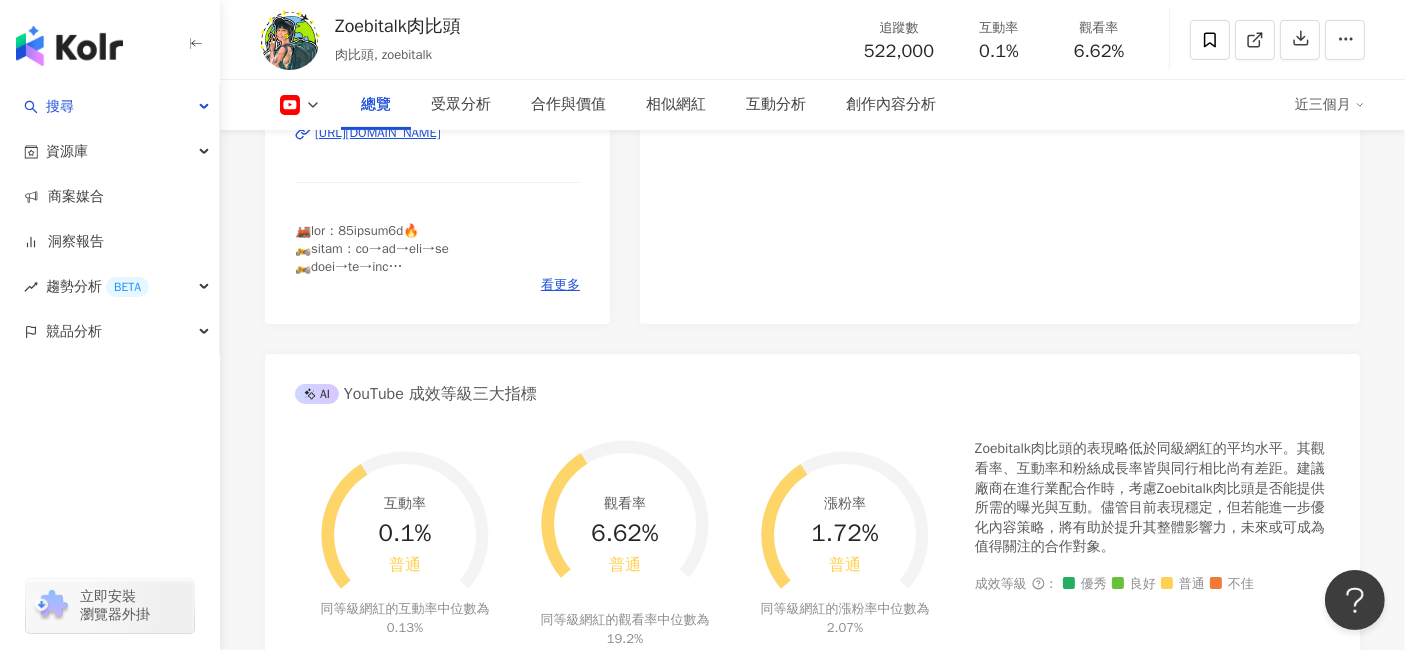 scroll, scrollTop: 1000, scrollLeft: 0, axis: vertical 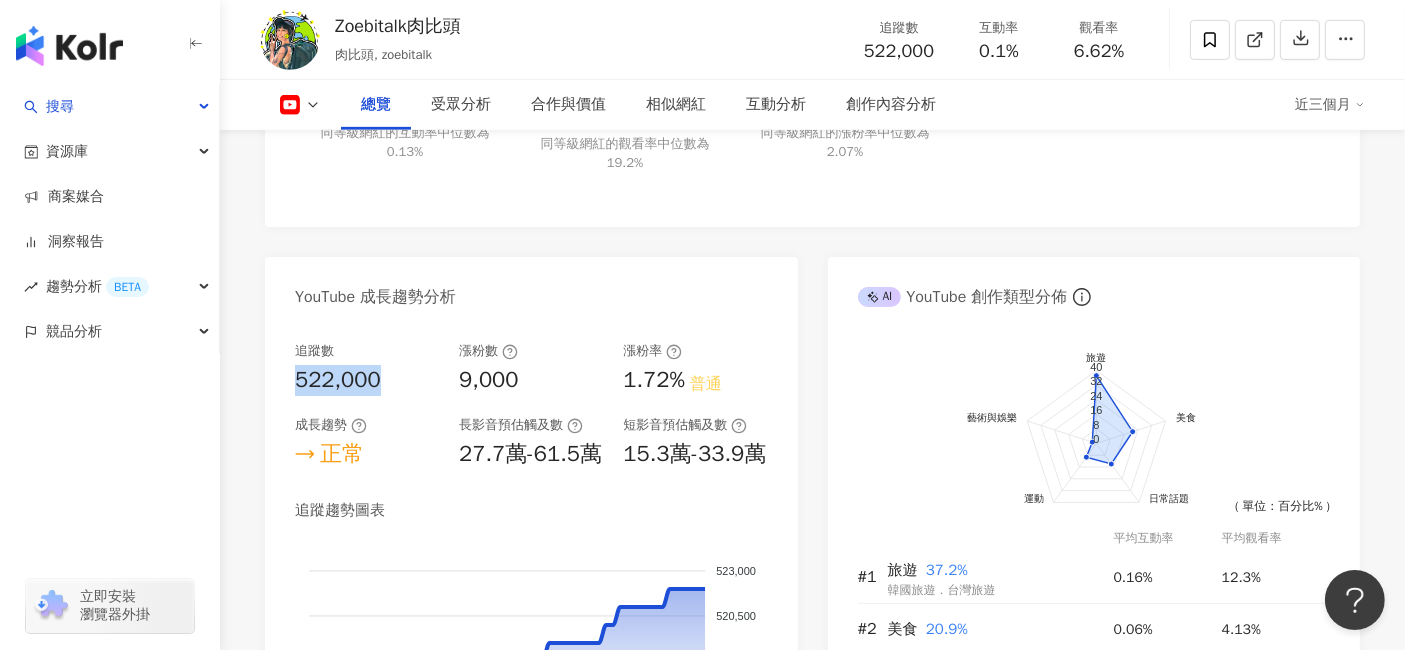 drag, startPoint x: 285, startPoint y: 397, endPoint x: 394, endPoint y: 415, distance: 110.47624 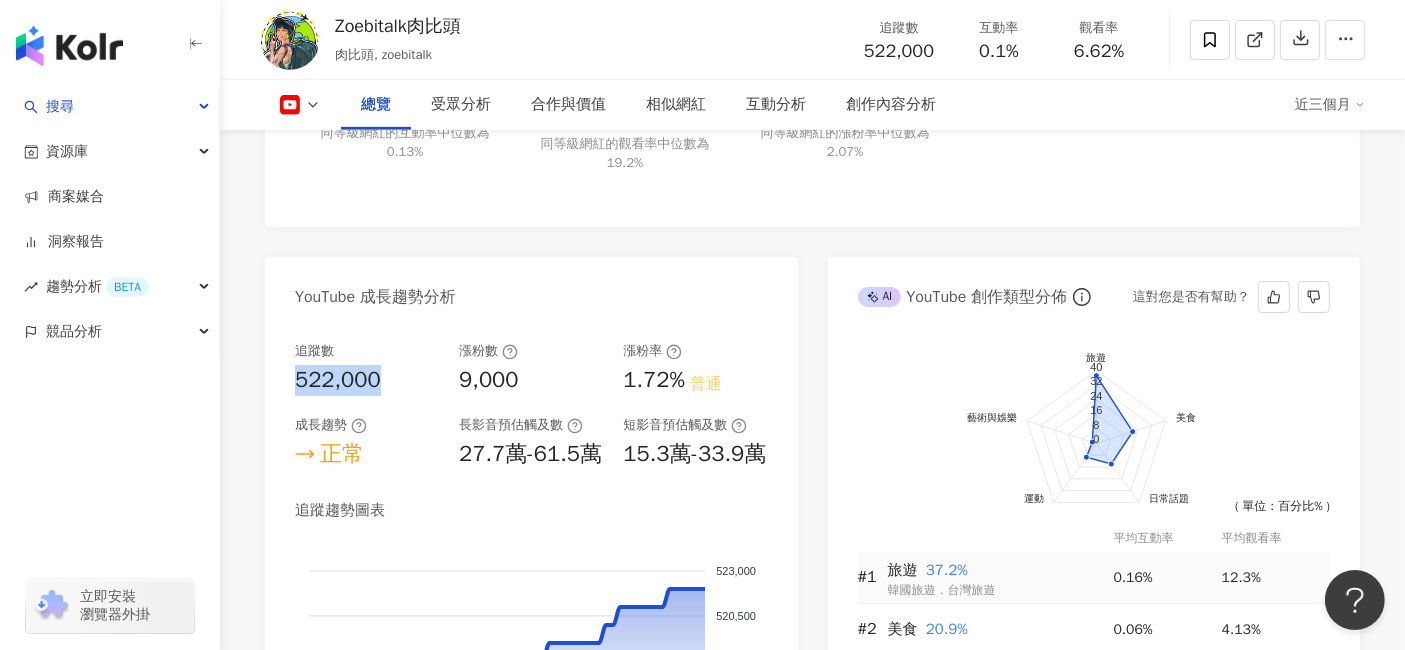 copy on "522,000" 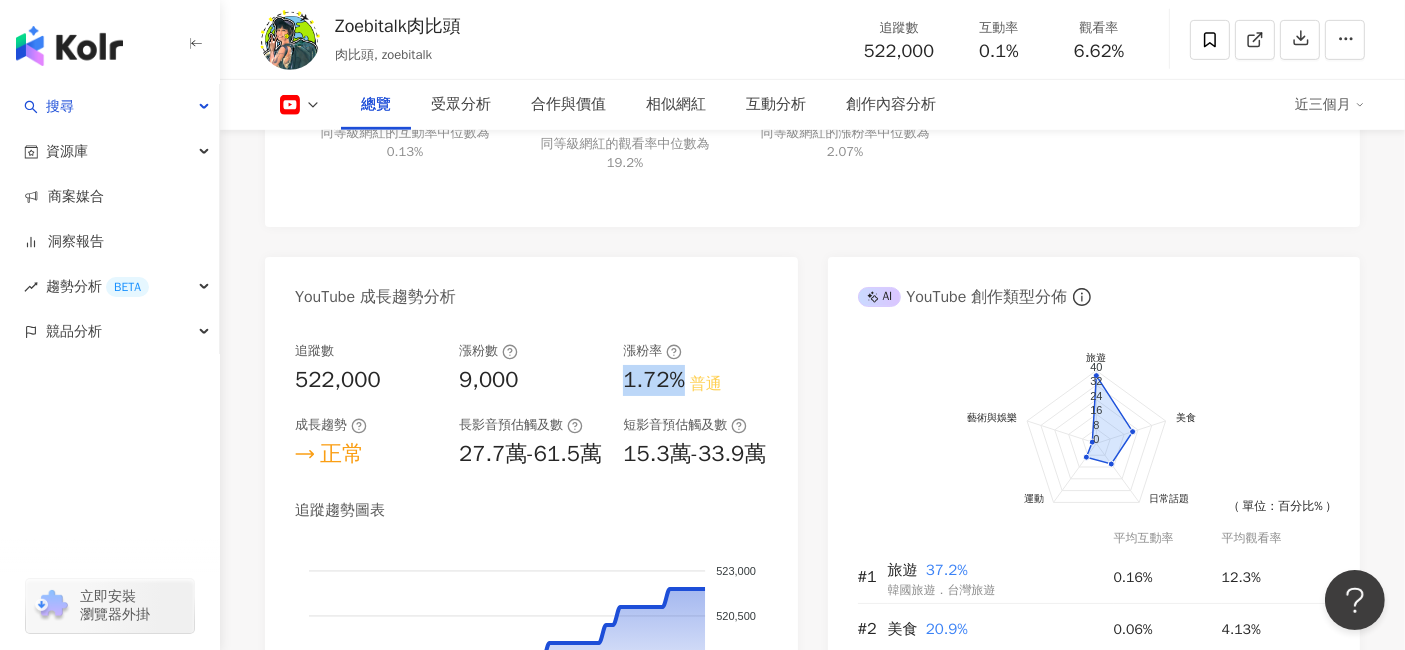 drag, startPoint x: 614, startPoint y: 391, endPoint x: 689, endPoint y: 399, distance: 75.42546 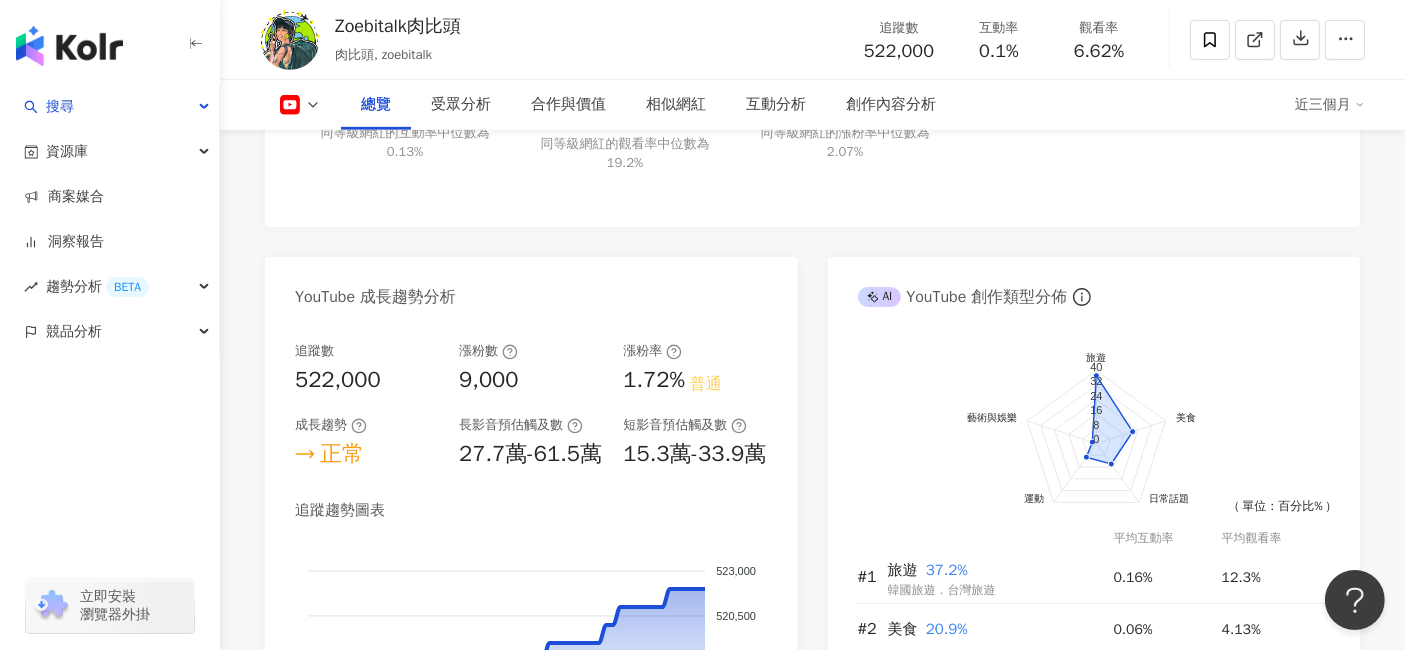 click on "27.7萬-61.5萬" at bounding box center (530, 454) 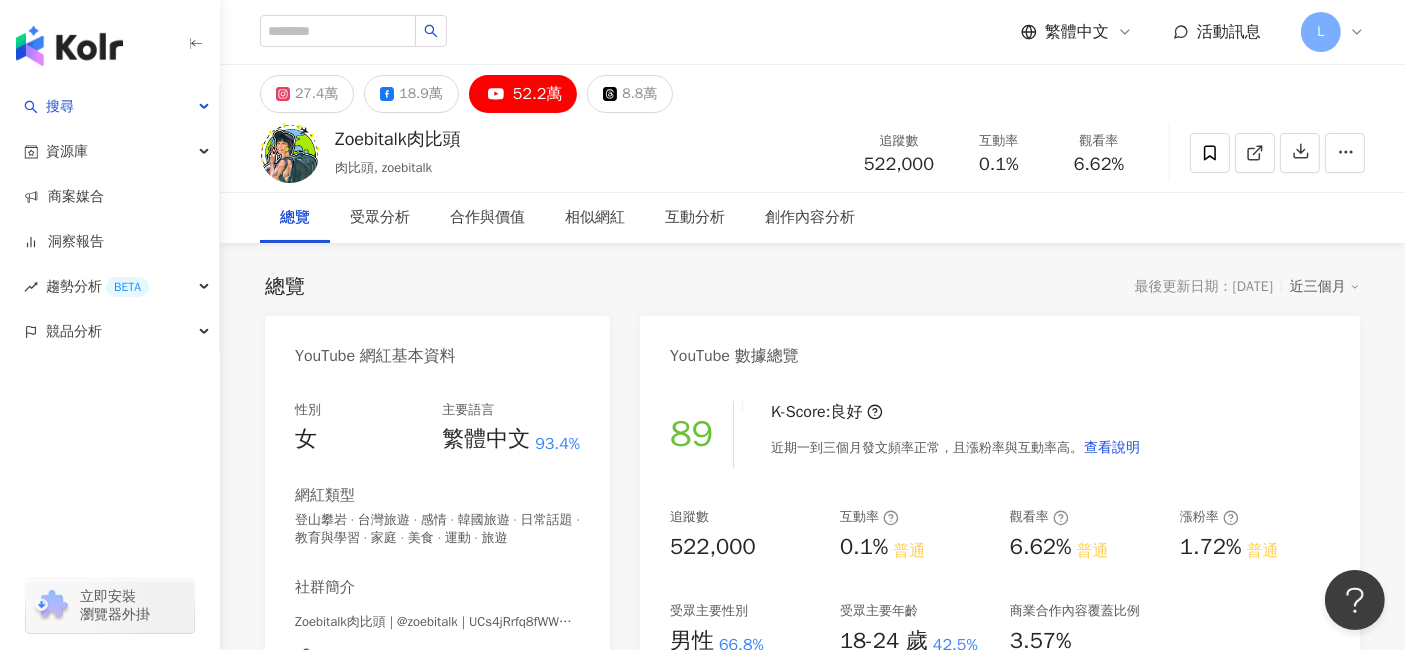 scroll, scrollTop: 111, scrollLeft: 0, axis: vertical 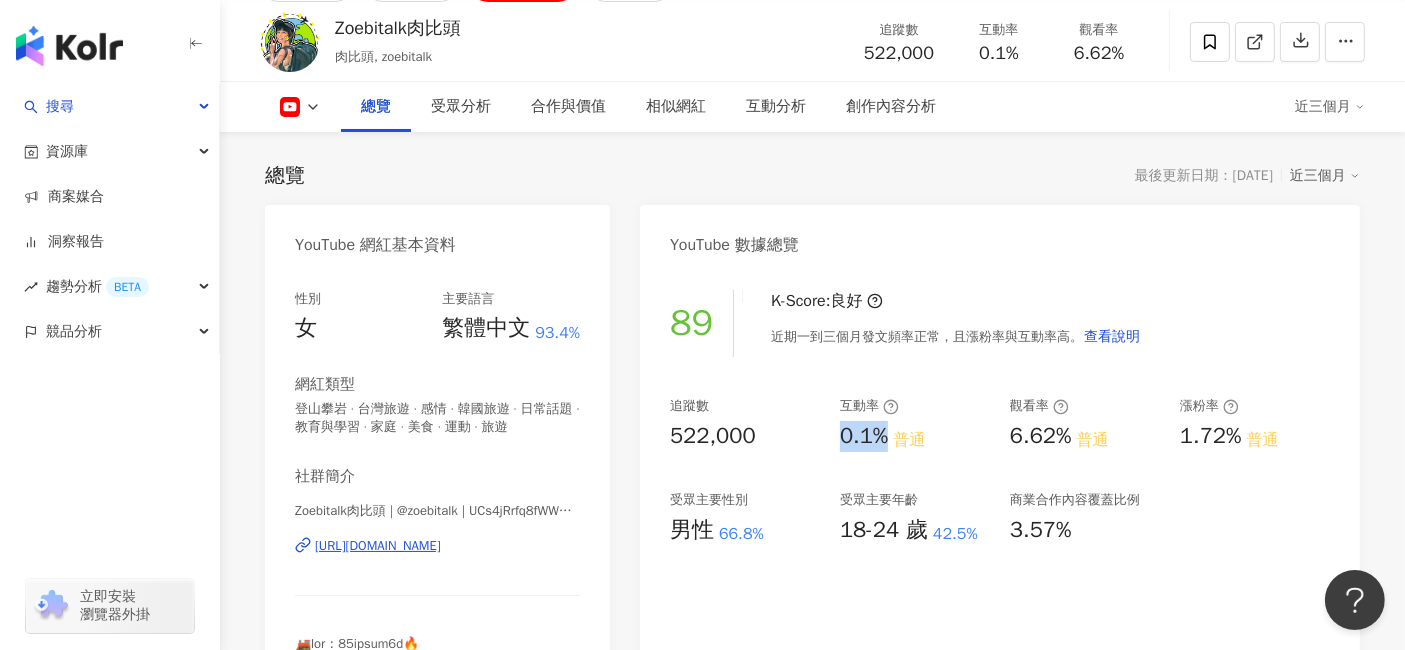 drag, startPoint x: 840, startPoint y: 439, endPoint x: 893, endPoint y: 457, distance: 55.97321 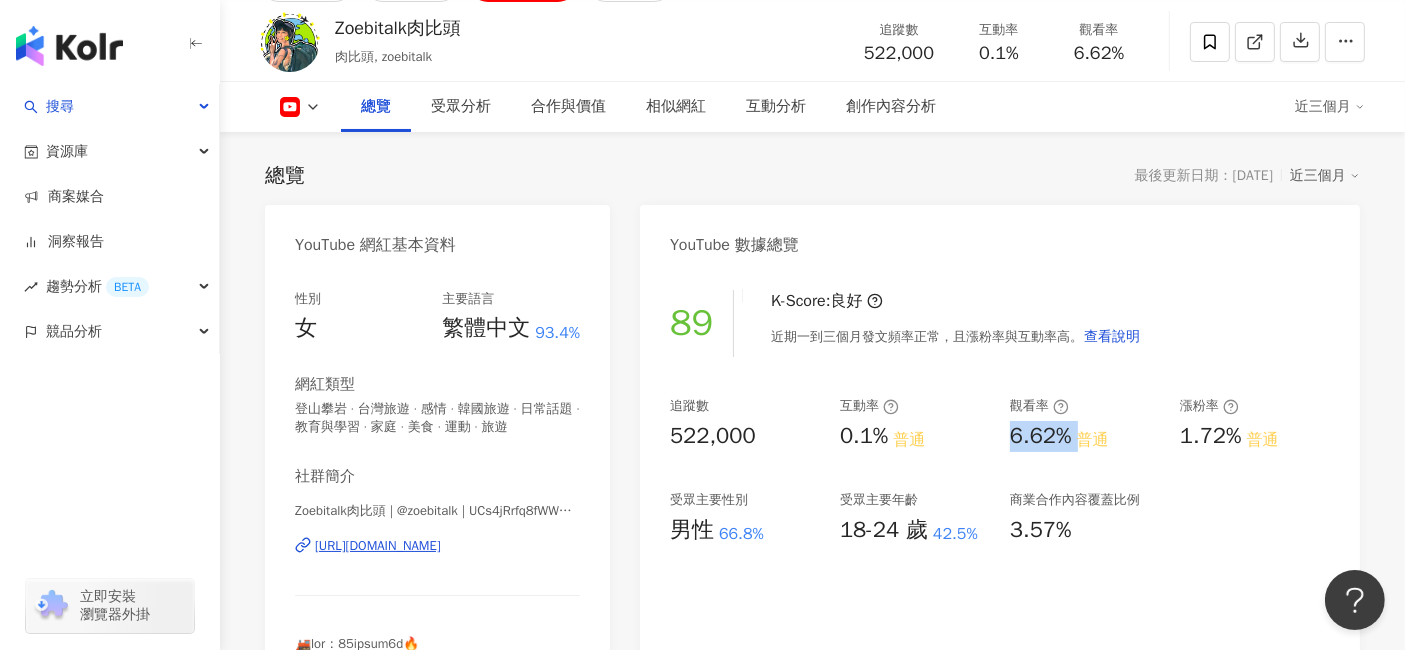 drag, startPoint x: 1011, startPoint y: 439, endPoint x: 1071, endPoint y: 519, distance: 100 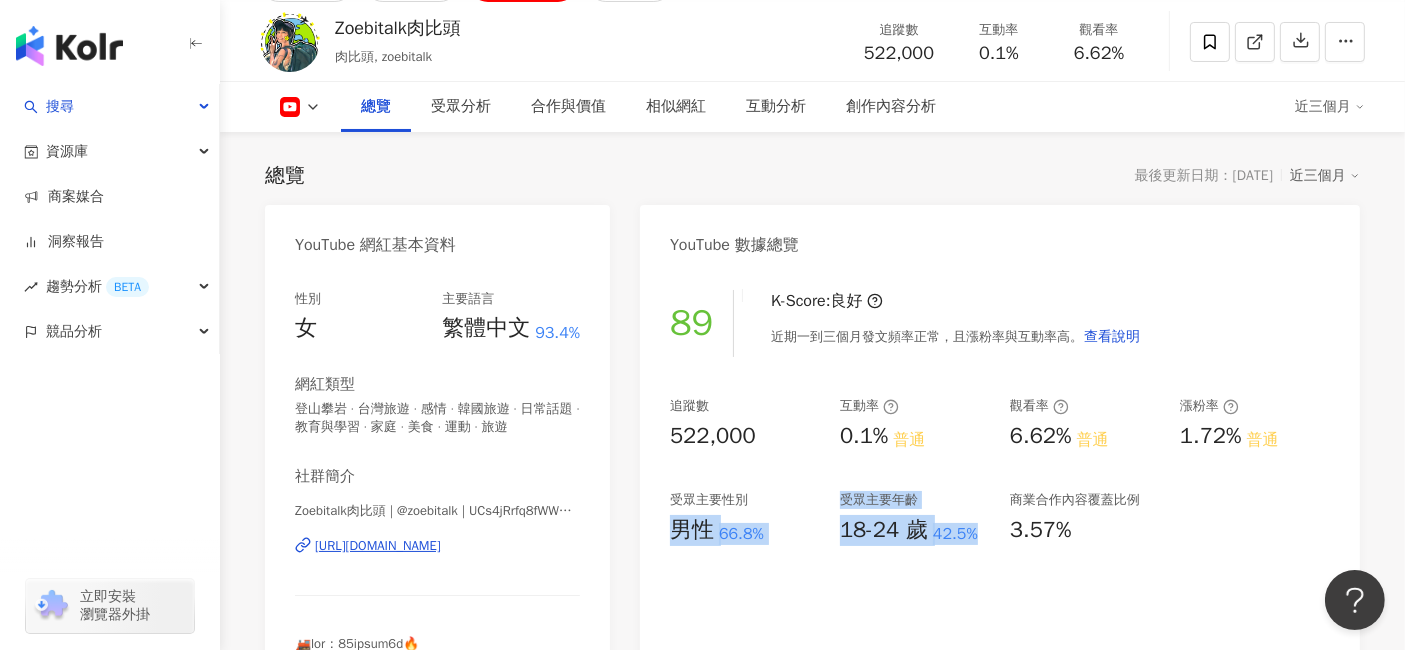 drag, startPoint x: 660, startPoint y: 524, endPoint x: 977, endPoint y: 543, distance: 317.56888 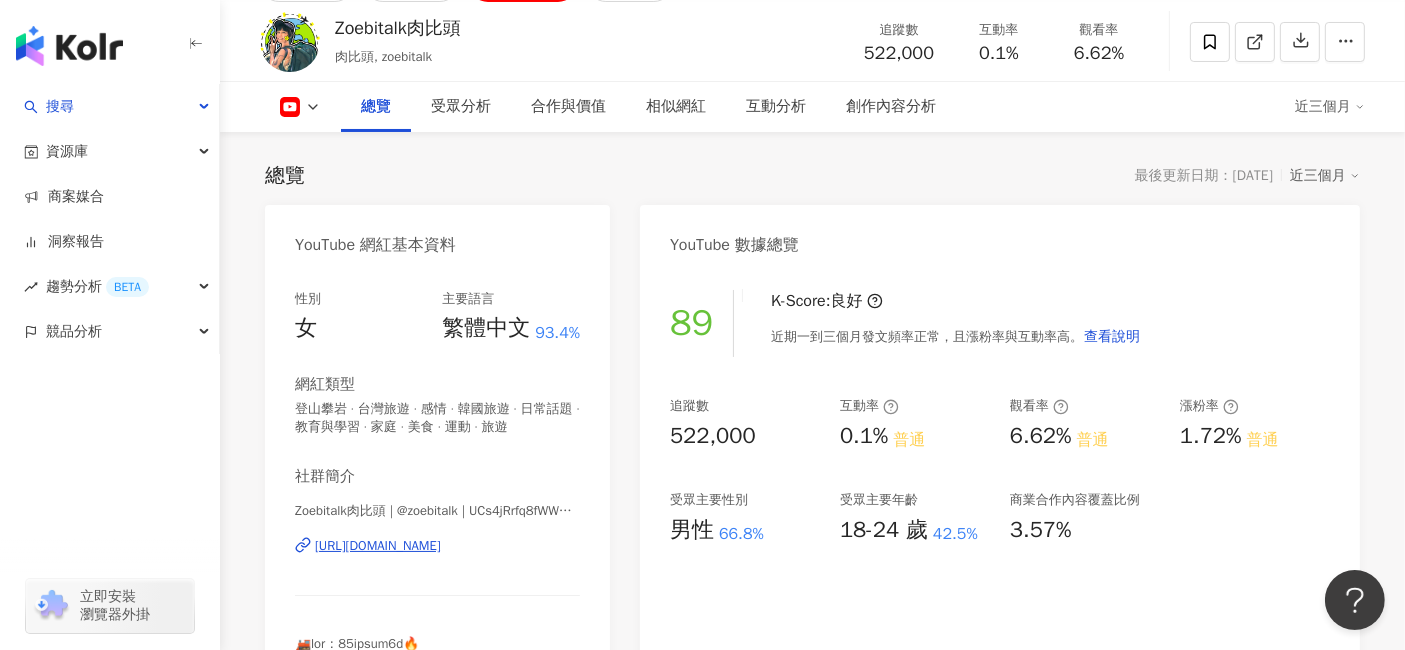 drag, startPoint x: 1052, startPoint y: 614, endPoint x: 905, endPoint y: 583, distance: 150.23315 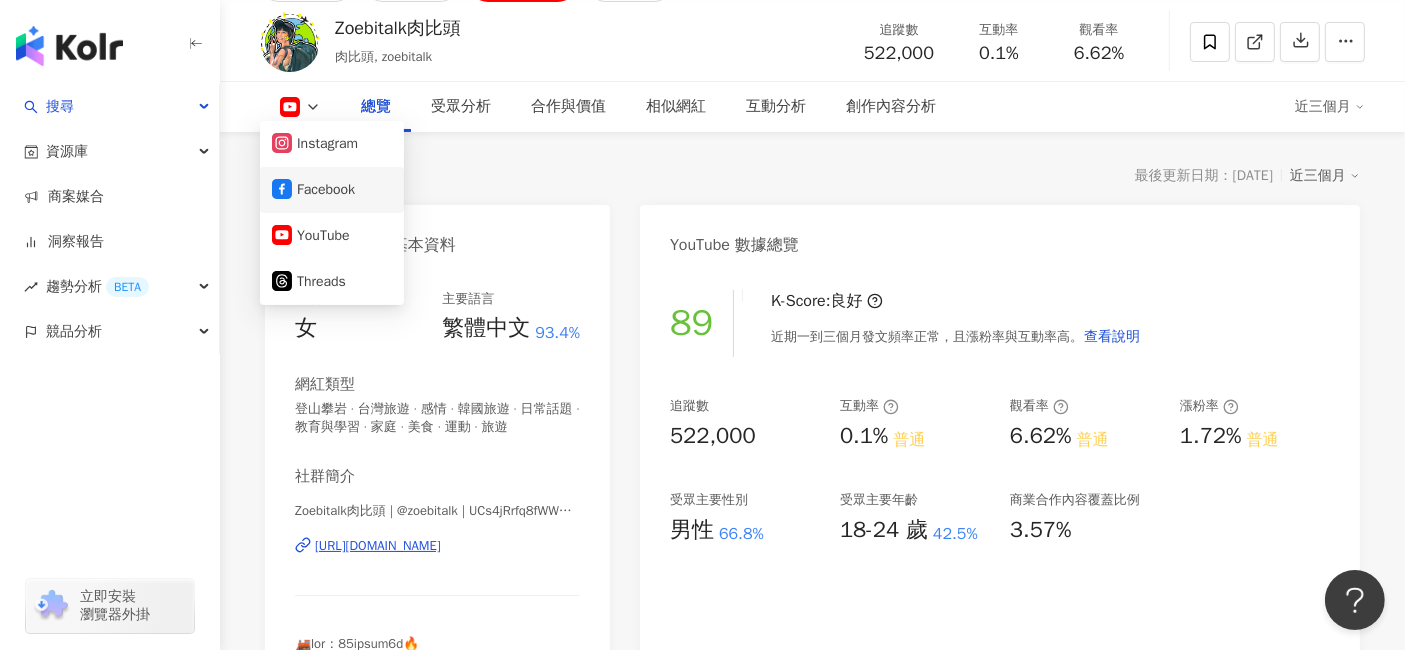 click on "Facebook" at bounding box center [332, 190] 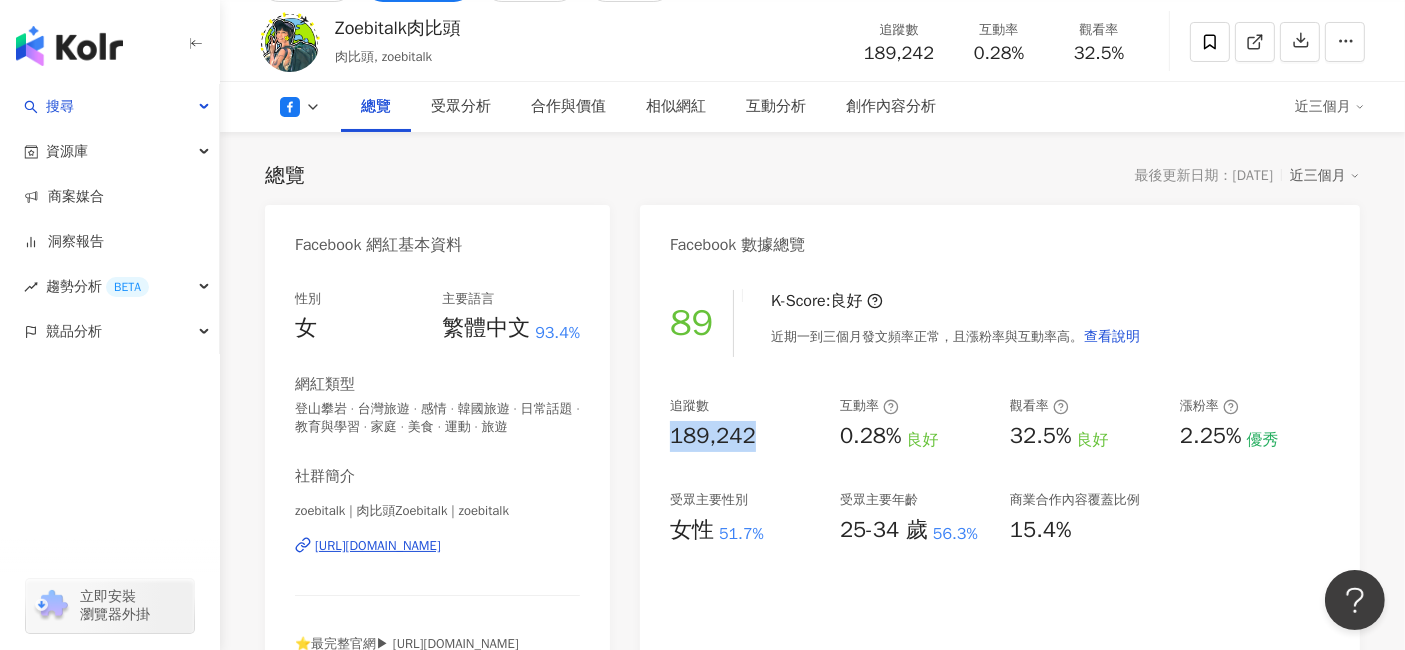 drag, startPoint x: 662, startPoint y: 438, endPoint x: 768, endPoint y: 441, distance: 106.04244 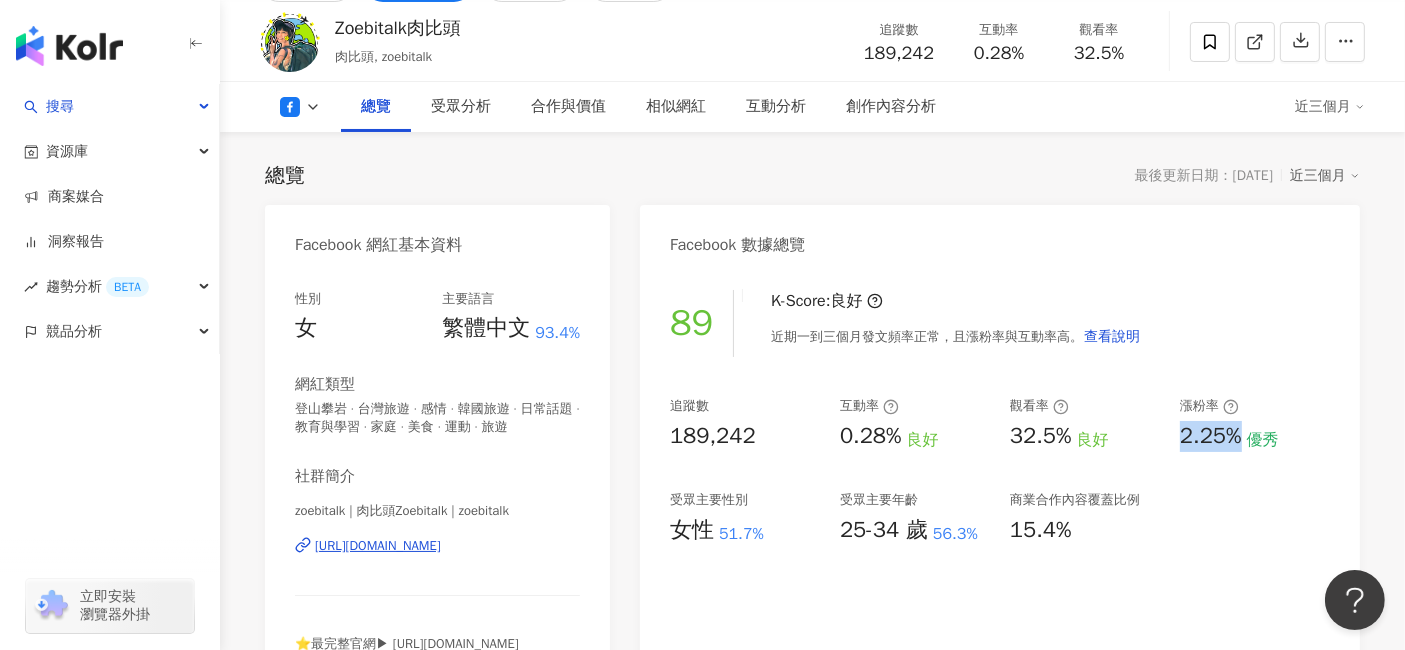 drag, startPoint x: 1171, startPoint y: 438, endPoint x: 1245, endPoint y: 453, distance: 75.50497 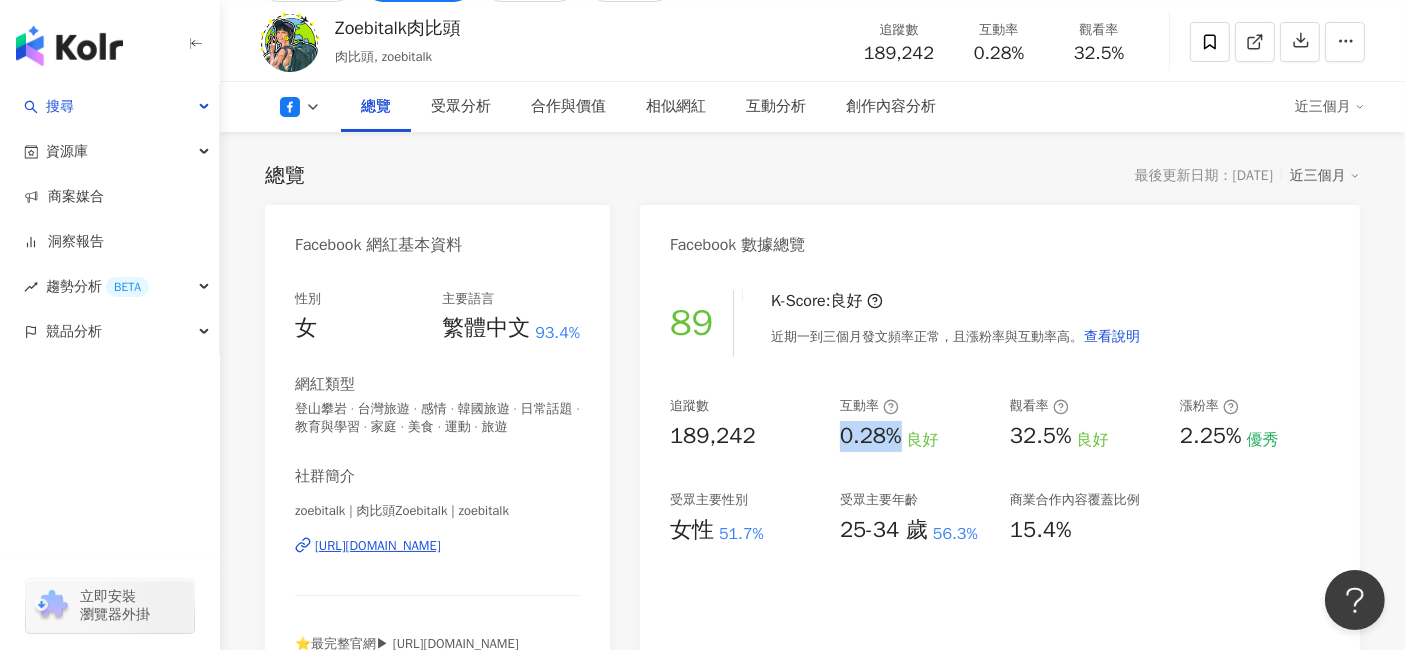 drag, startPoint x: 831, startPoint y: 429, endPoint x: 900, endPoint y: 443, distance: 70.40597 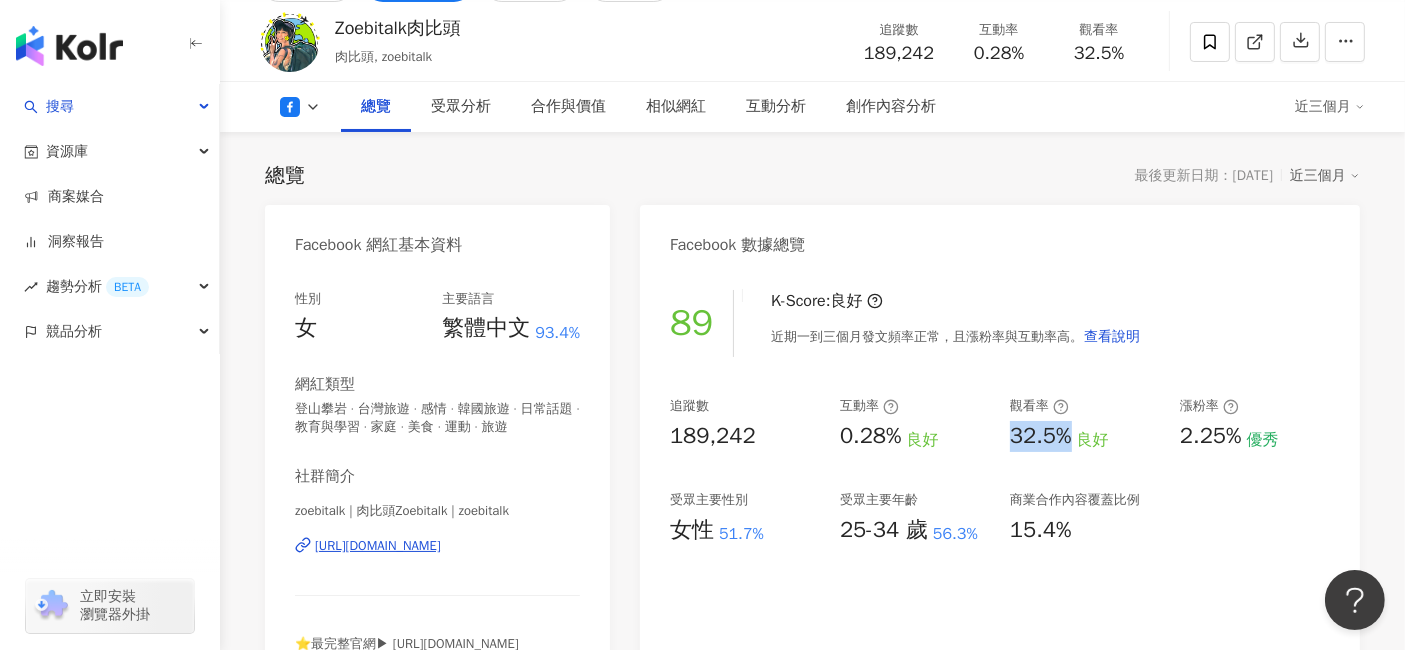 drag, startPoint x: 1016, startPoint y: 437, endPoint x: 1078, endPoint y: 449, distance: 63.15061 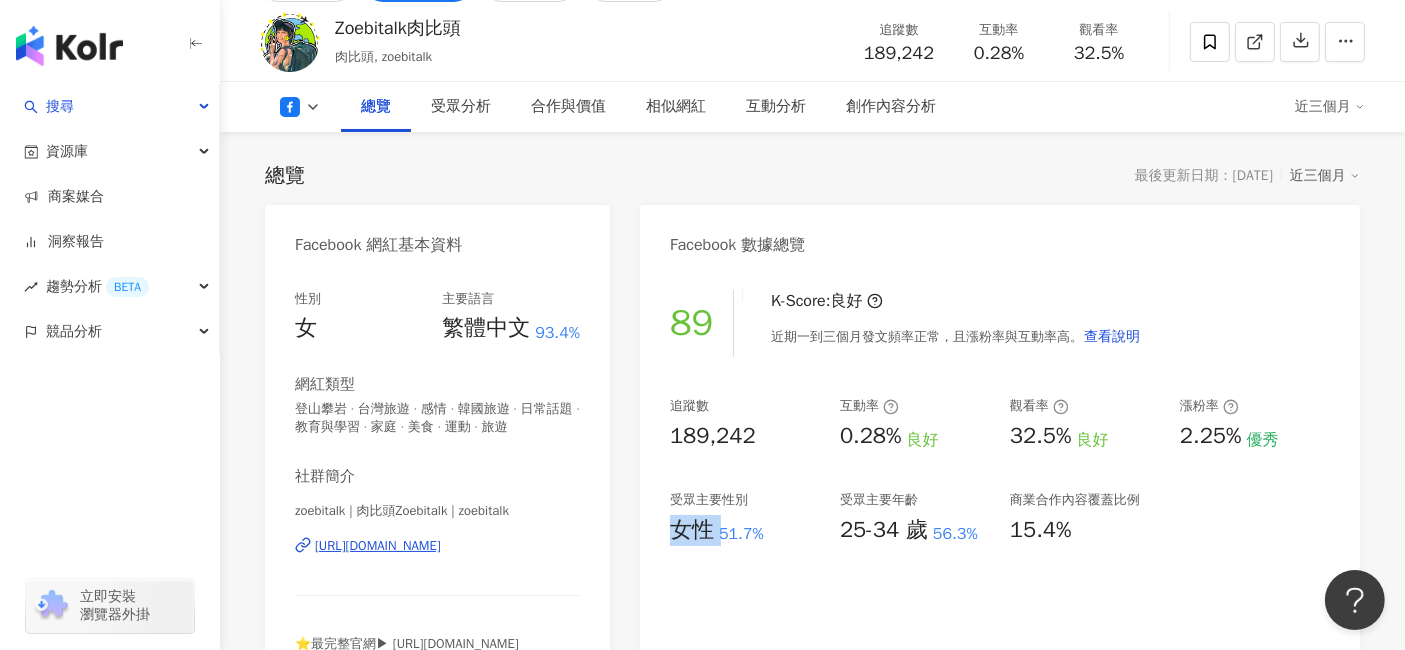 drag, startPoint x: 674, startPoint y: 530, endPoint x: 765, endPoint y: 584, distance: 105.81588 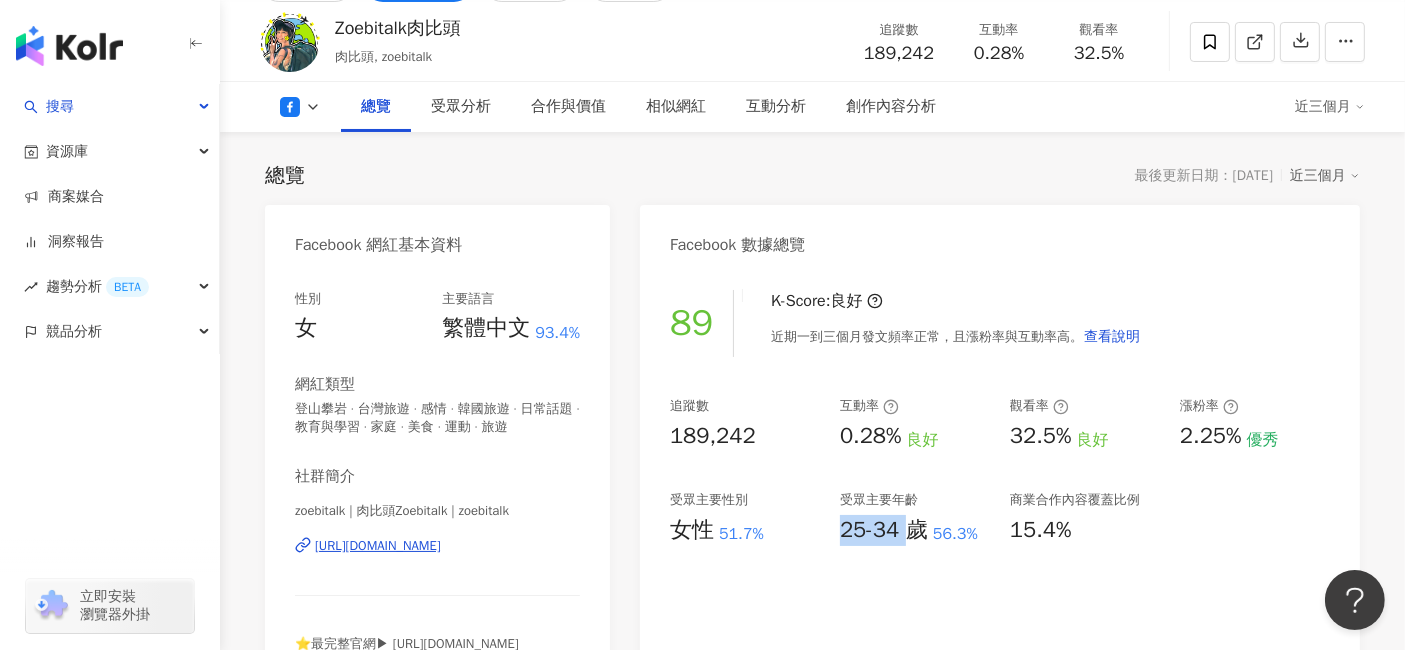 drag, startPoint x: 834, startPoint y: 526, endPoint x: 904, endPoint y: 527, distance: 70.00714 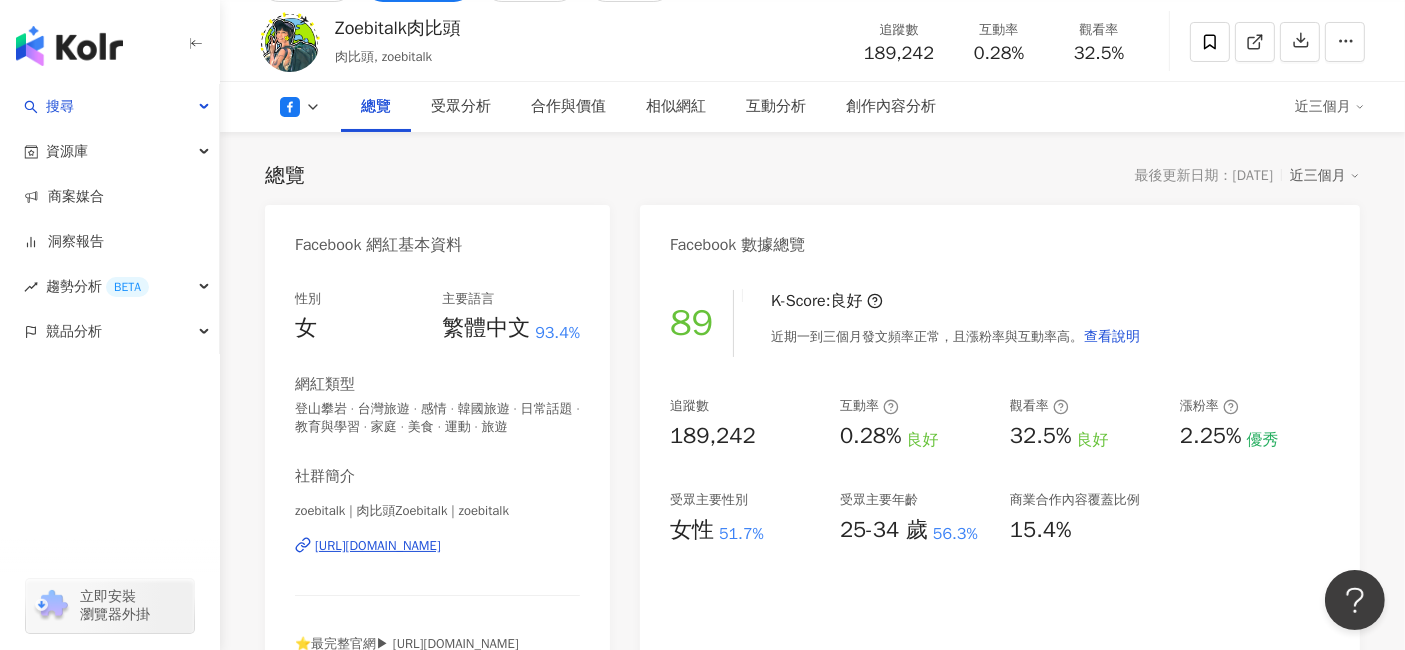 click on "總覽 受眾分析 合作與價值 相似網紅 互動分析 創作內容分析 近三個月" at bounding box center (812, 107) 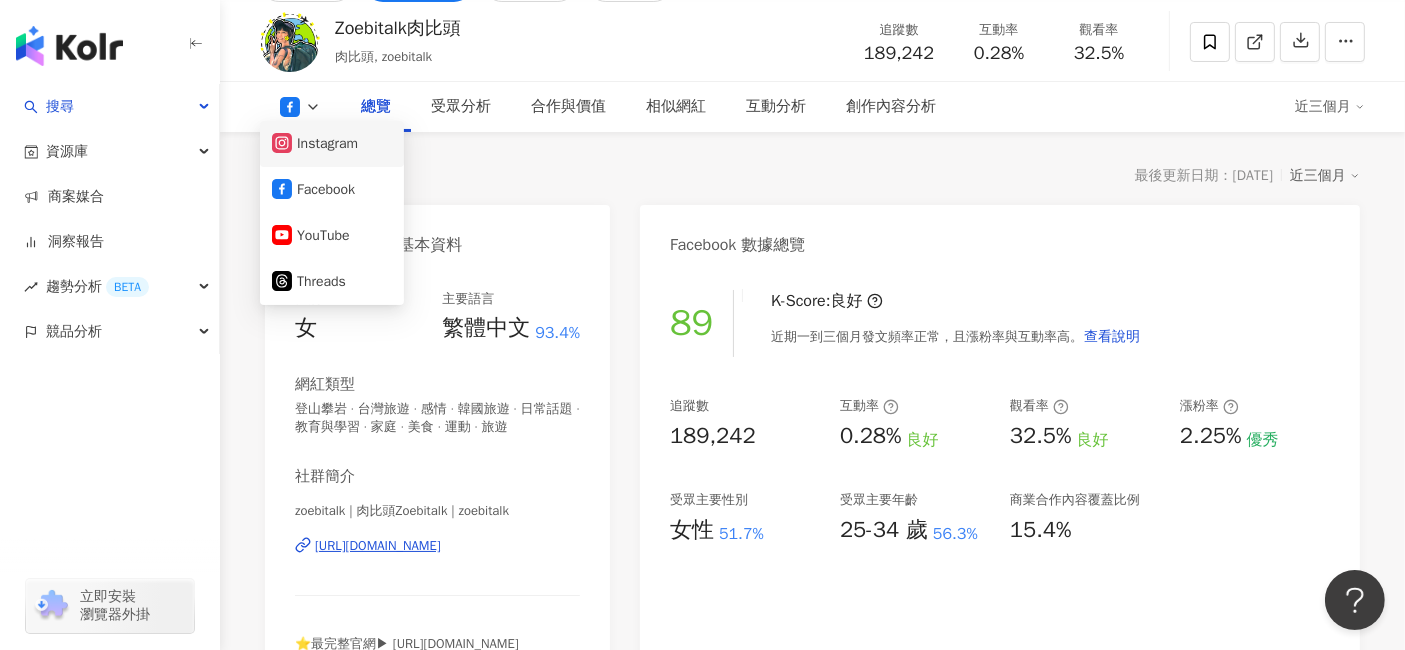 click on "Instagram" at bounding box center (332, 144) 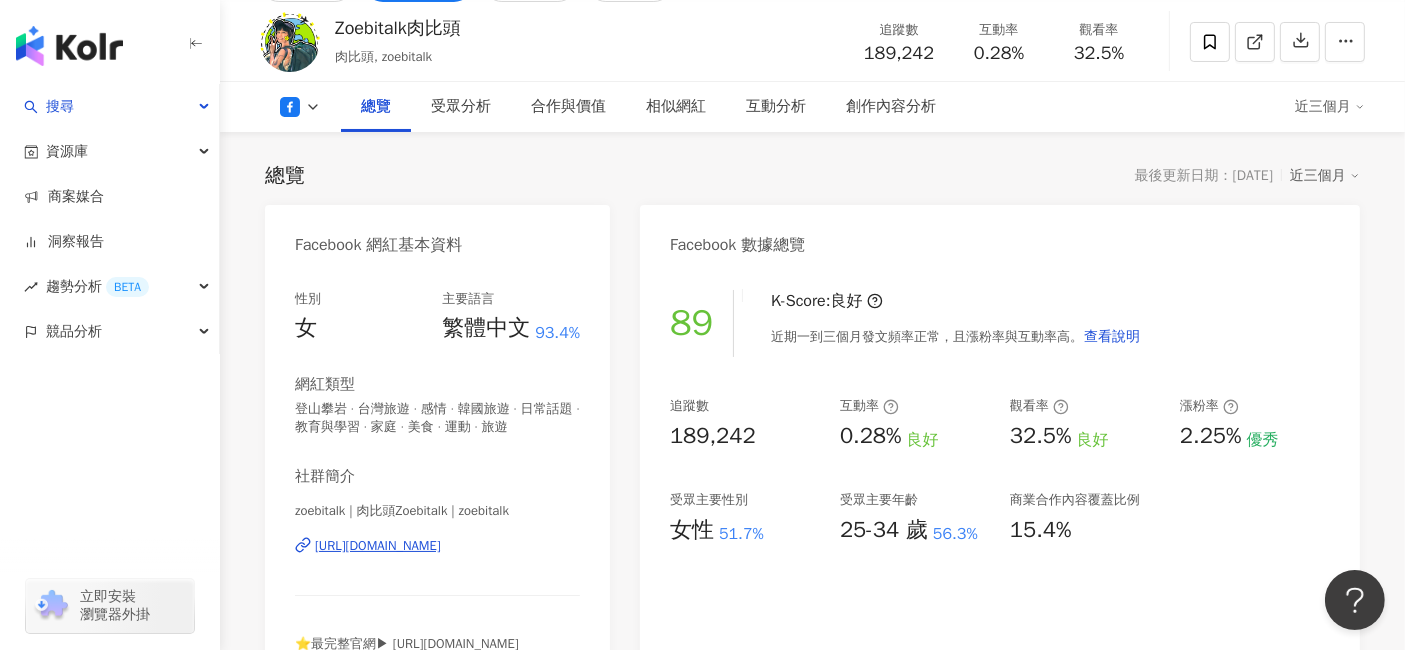 click on "總覽 受眾分析 合作與價值 相似網紅 互動分析 創作內容分析 近三個月" at bounding box center (812, 107) 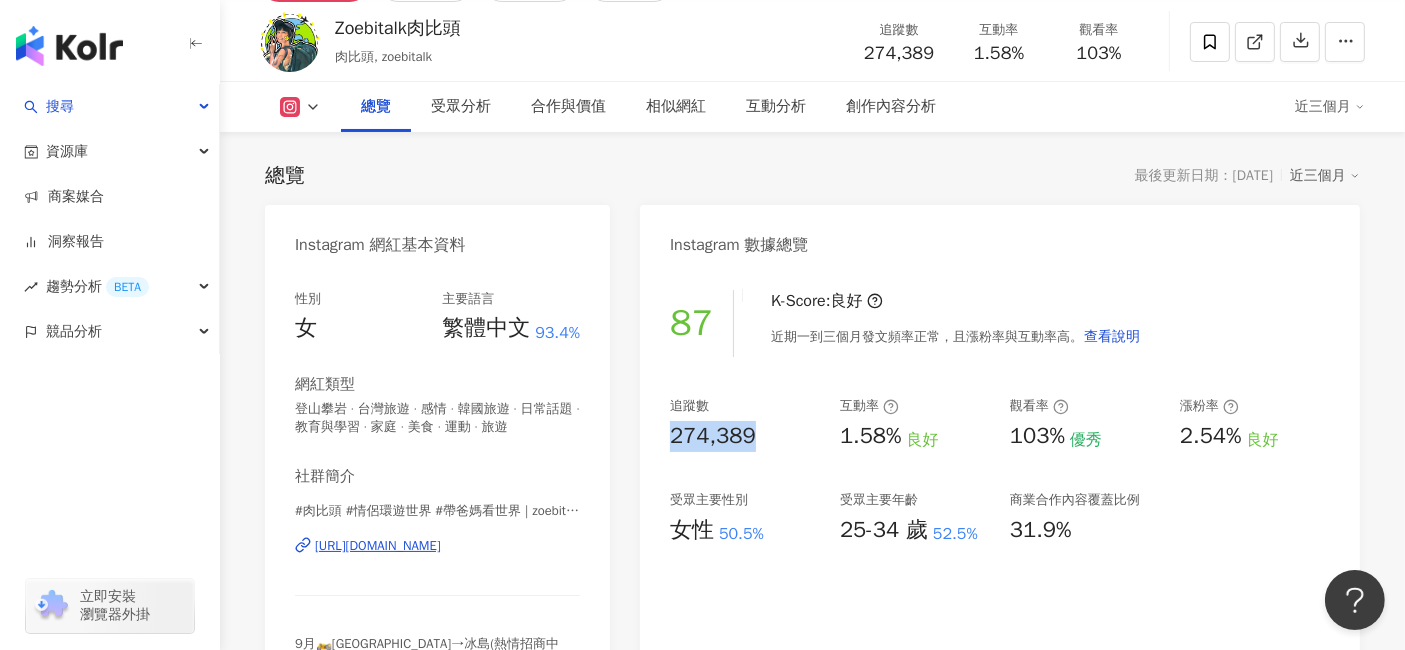 drag, startPoint x: 650, startPoint y: 429, endPoint x: 783, endPoint y: 443, distance: 133.73482 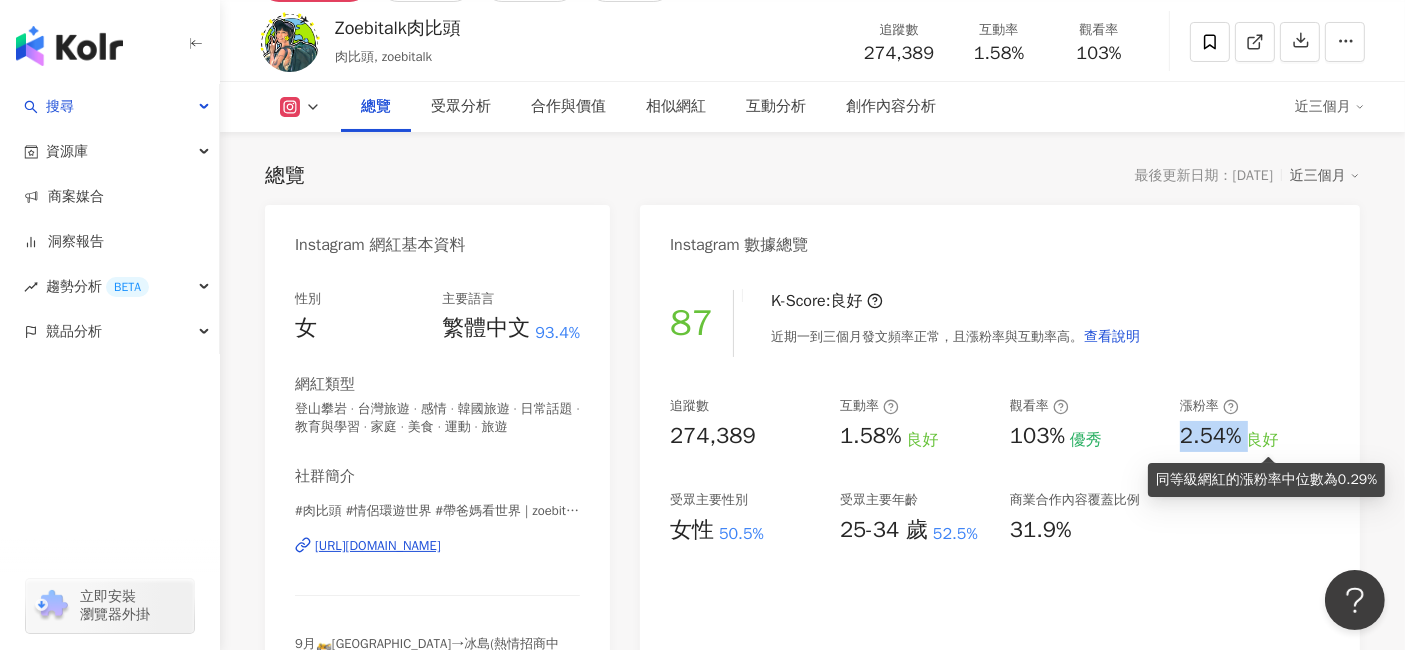 drag, startPoint x: 1175, startPoint y: 444, endPoint x: 1258, endPoint y: 448, distance: 83.09633 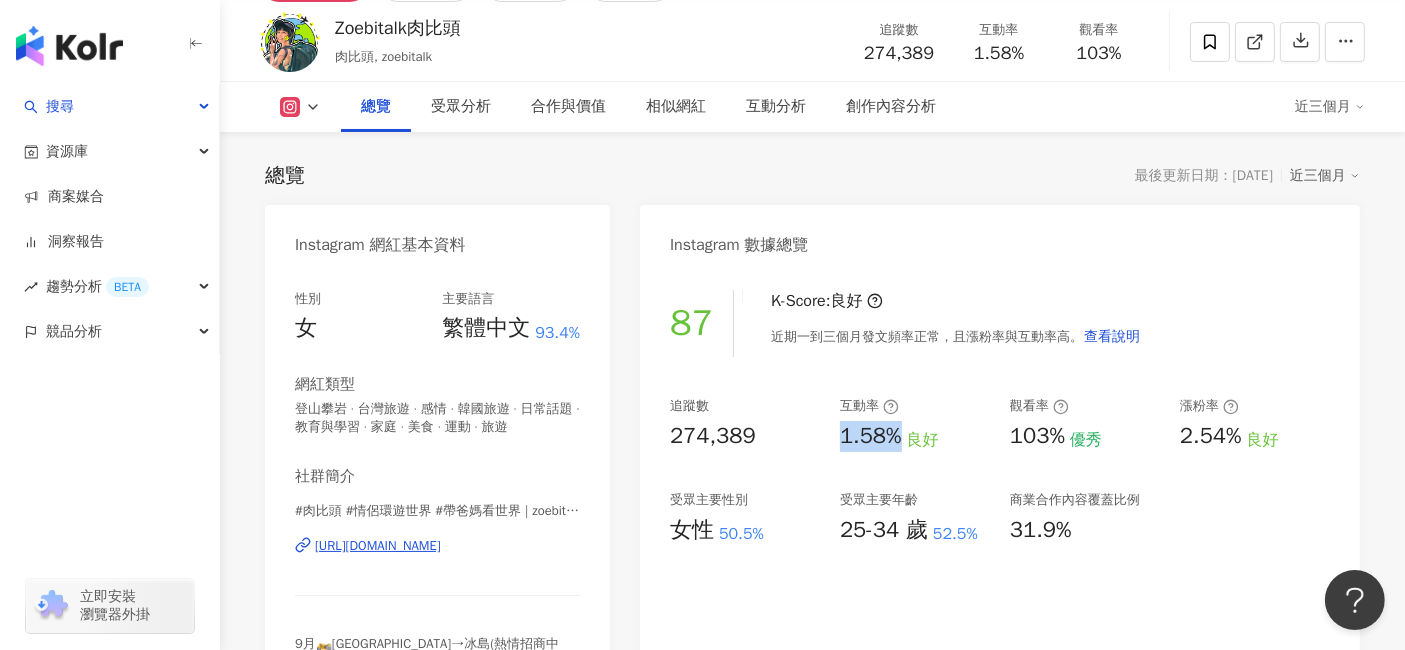 drag, startPoint x: 834, startPoint y: 448, endPoint x: 912, endPoint y: 471, distance: 81.32035 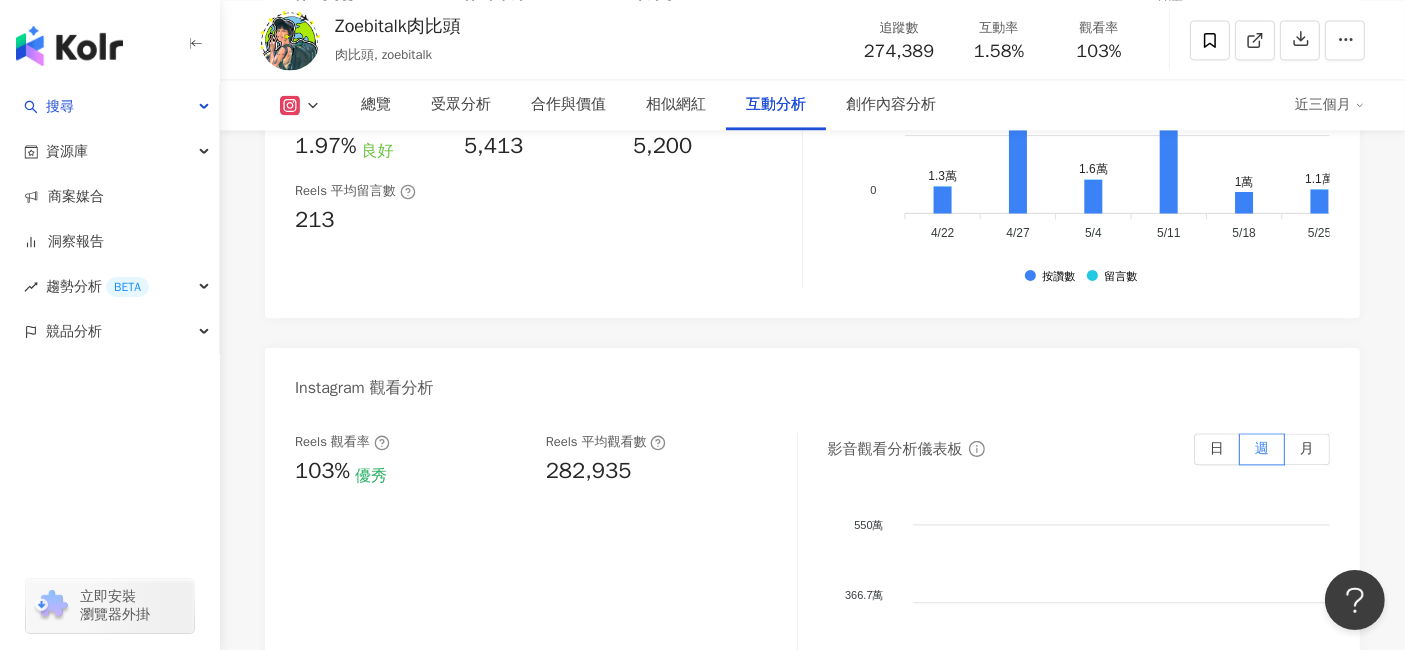 scroll, scrollTop: 4333, scrollLeft: 0, axis: vertical 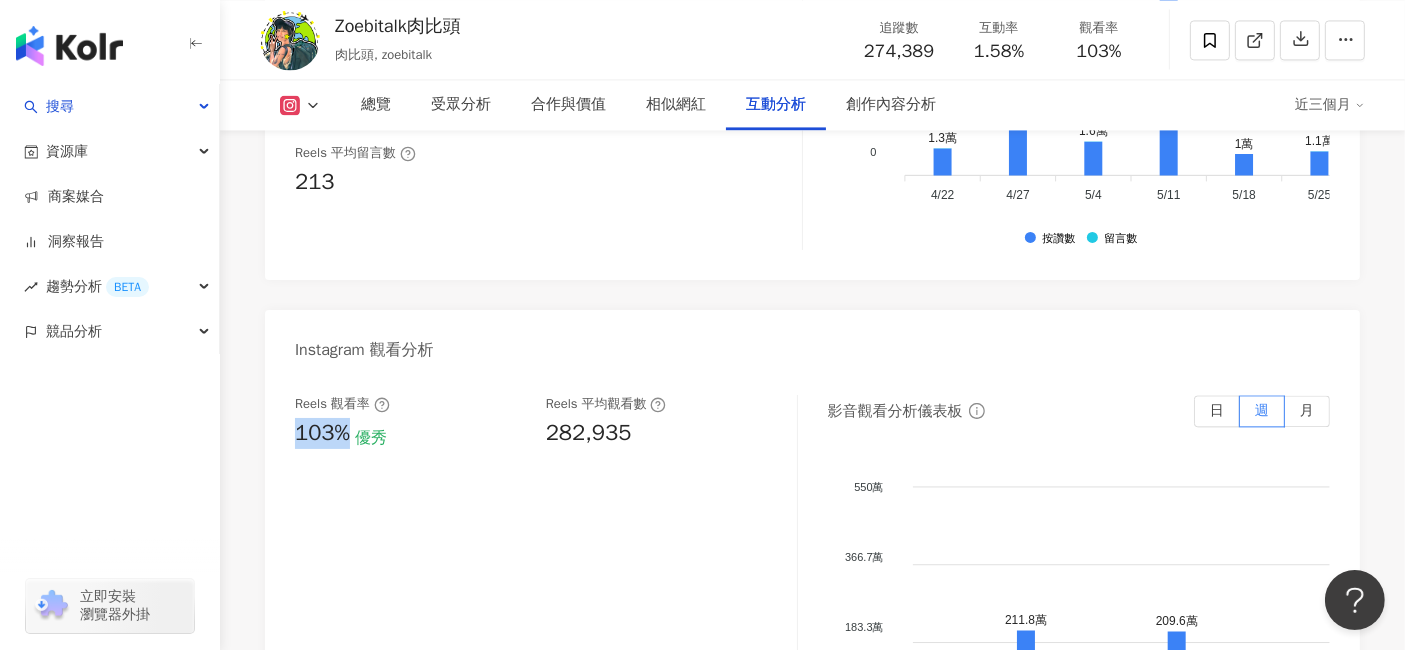 drag, startPoint x: 300, startPoint y: 470, endPoint x: 350, endPoint y: 492, distance: 54.626 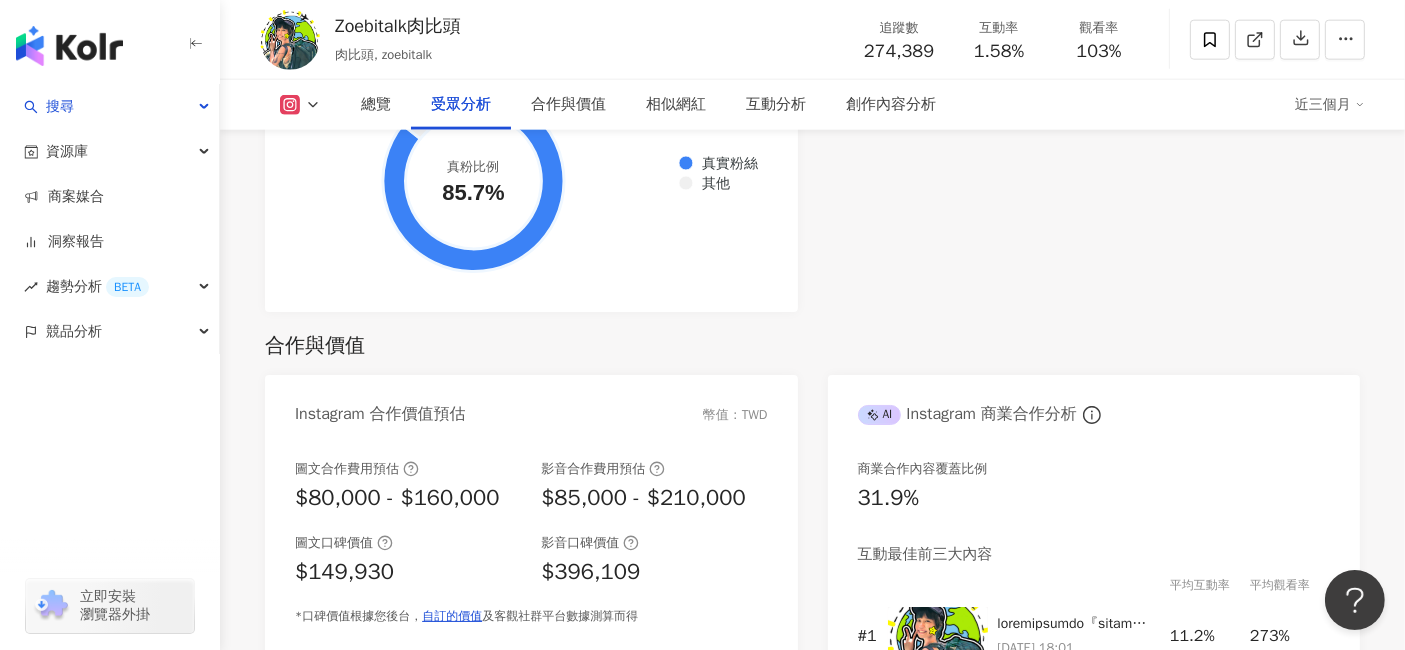 scroll, scrollTop: 2555, scrollLeft: 0, axis: vertical 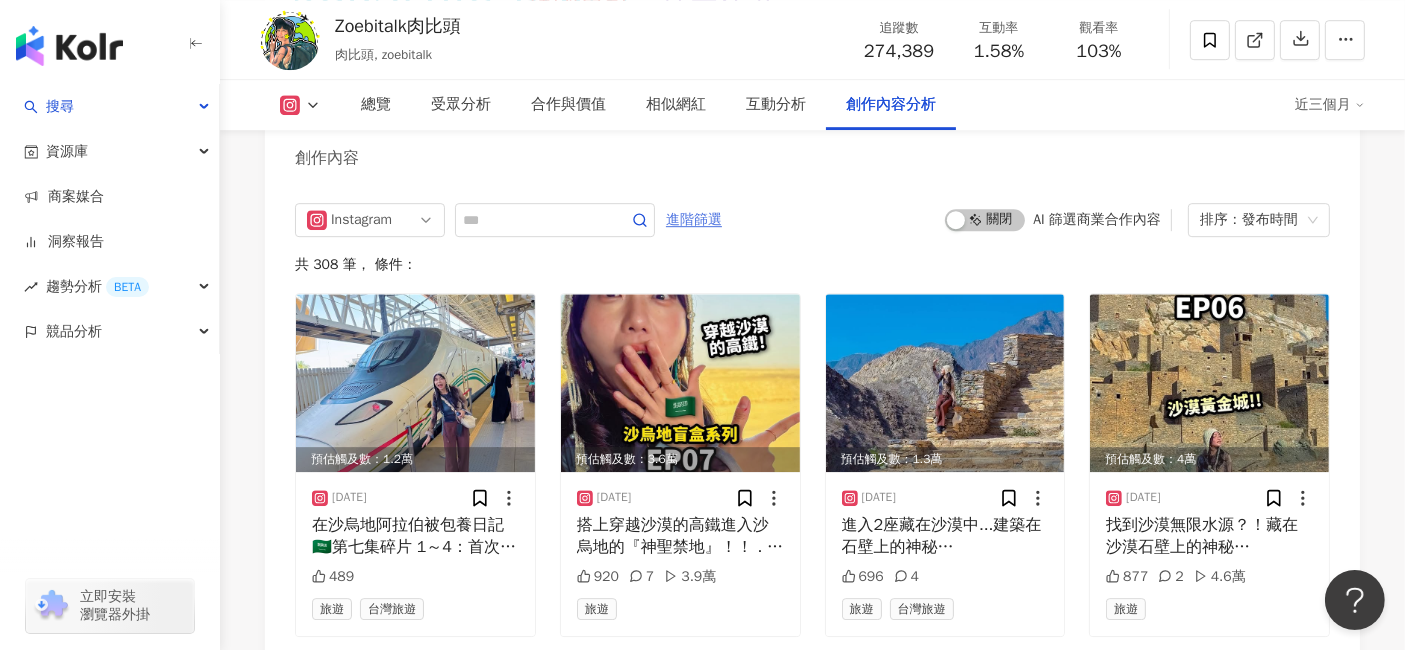 click on "進階篩選" at bounding box center [694, 220] 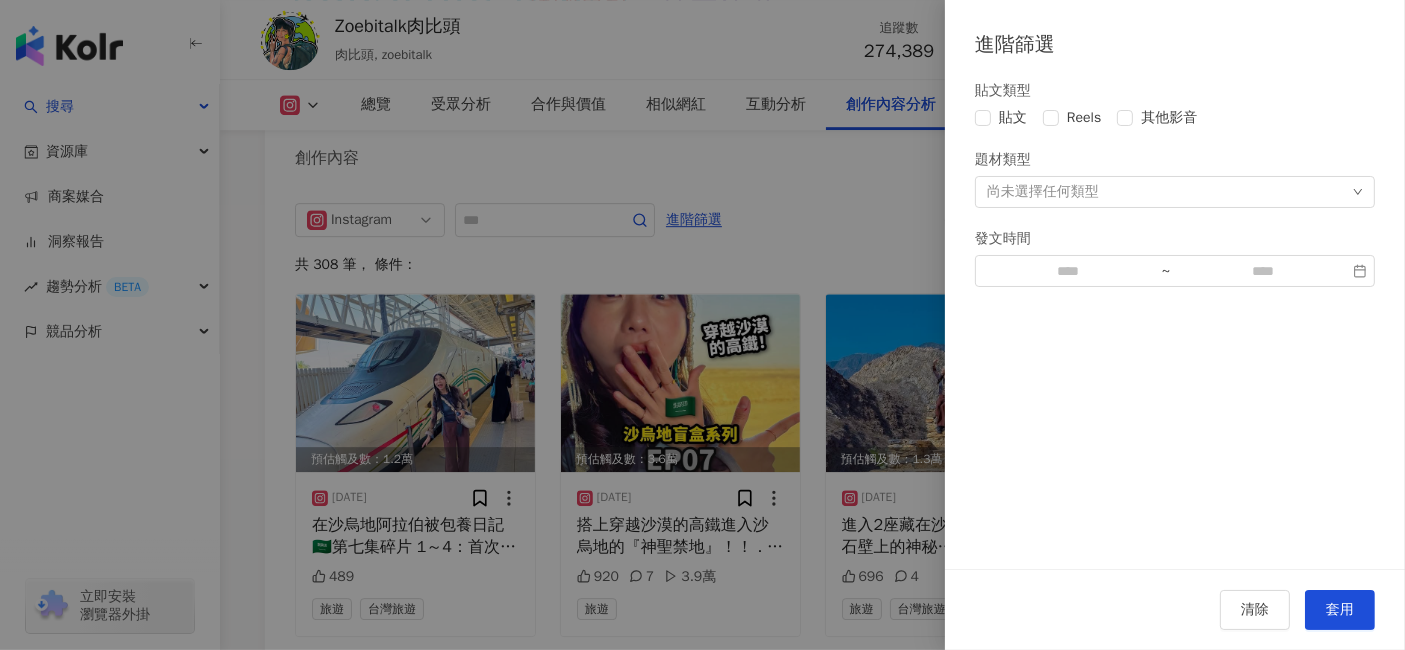 click at bounding box center [702, 325] 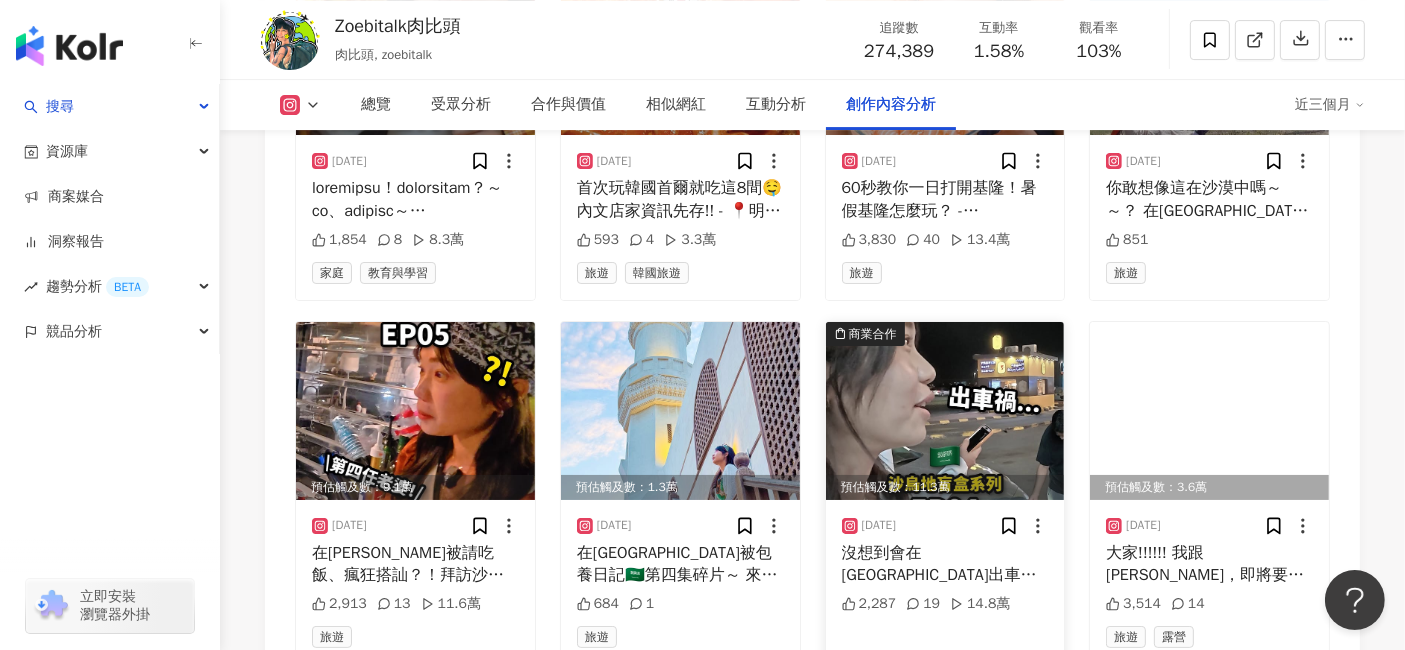 scroll, scrollTop: 6777, scrollLeft: 0, axis: vertical 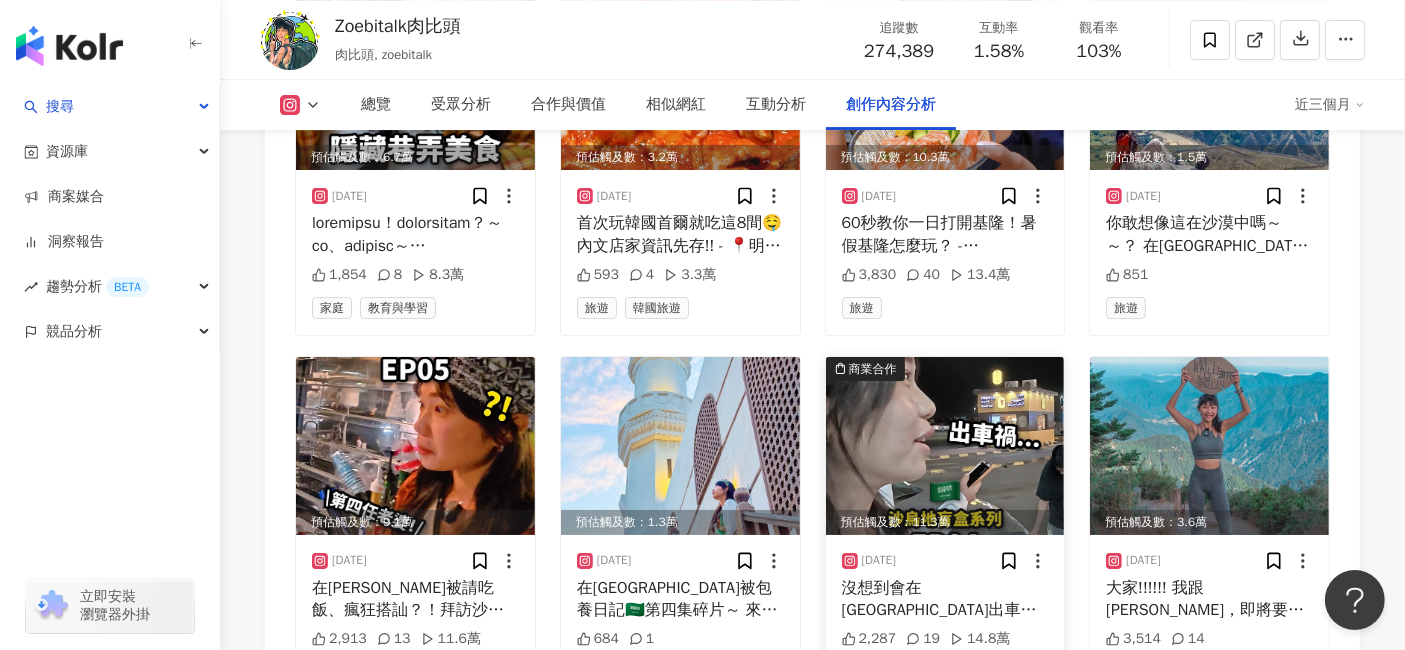 click at bounding box center [945, 446] 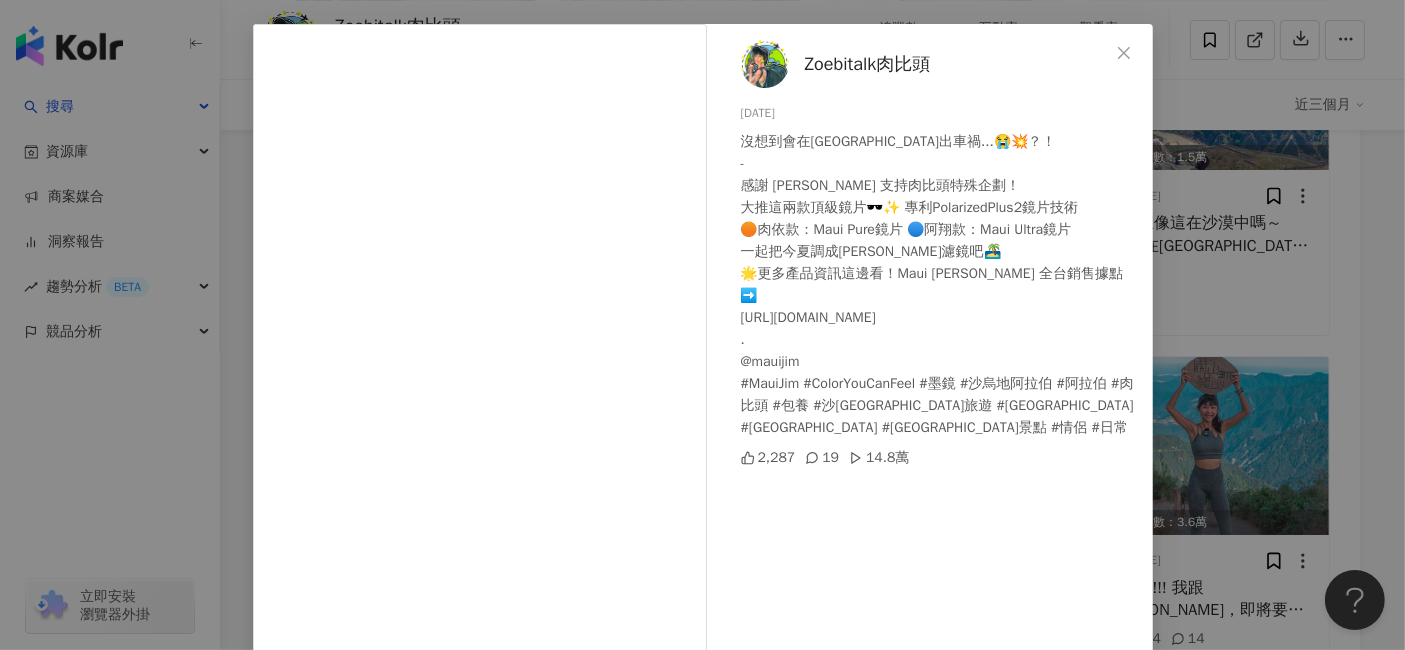 scroll, scrollTop: 111, scrollLeft: 0, axis: vertical 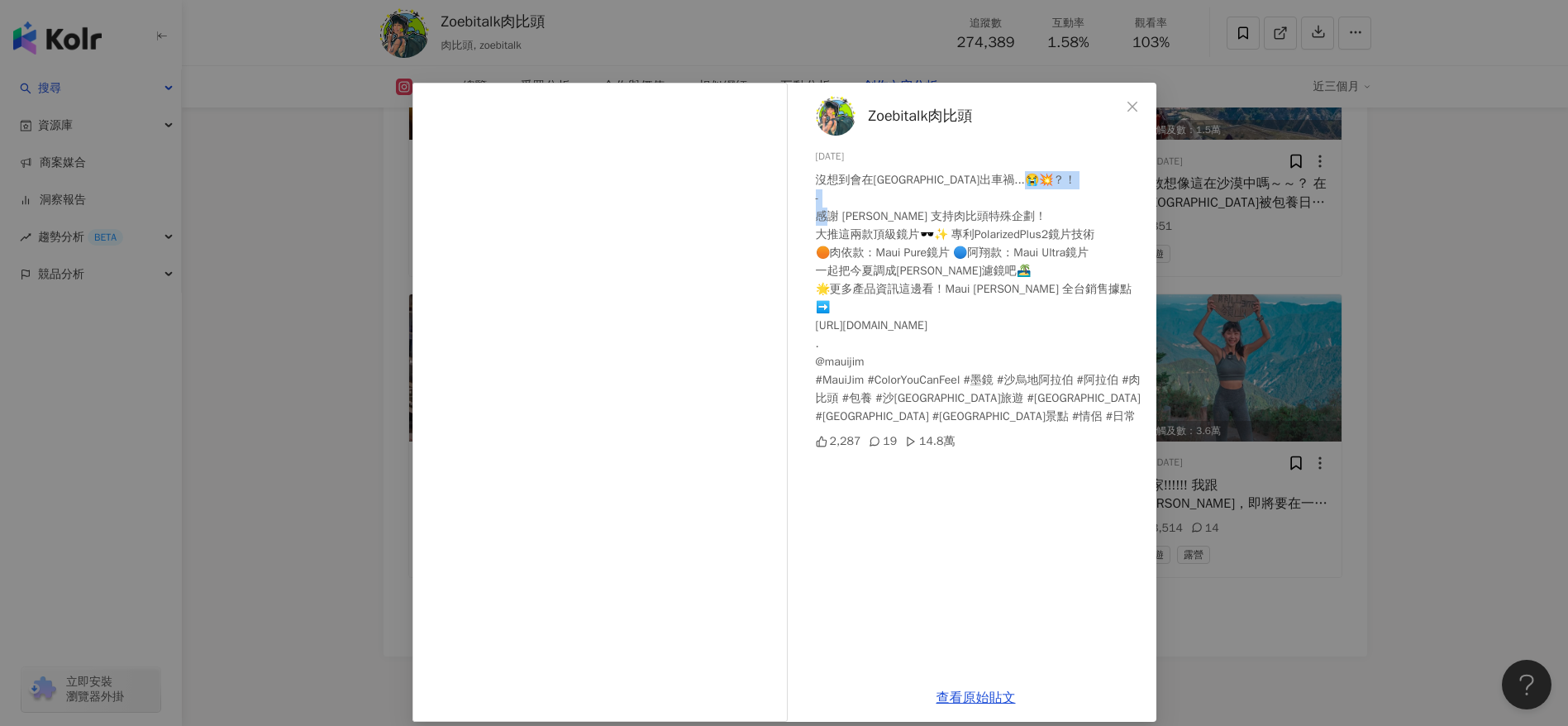 drag, startPoint x: 832, startPoint y: 211, endPoint x: 894, endPoint y: 265, distance: 82.21922 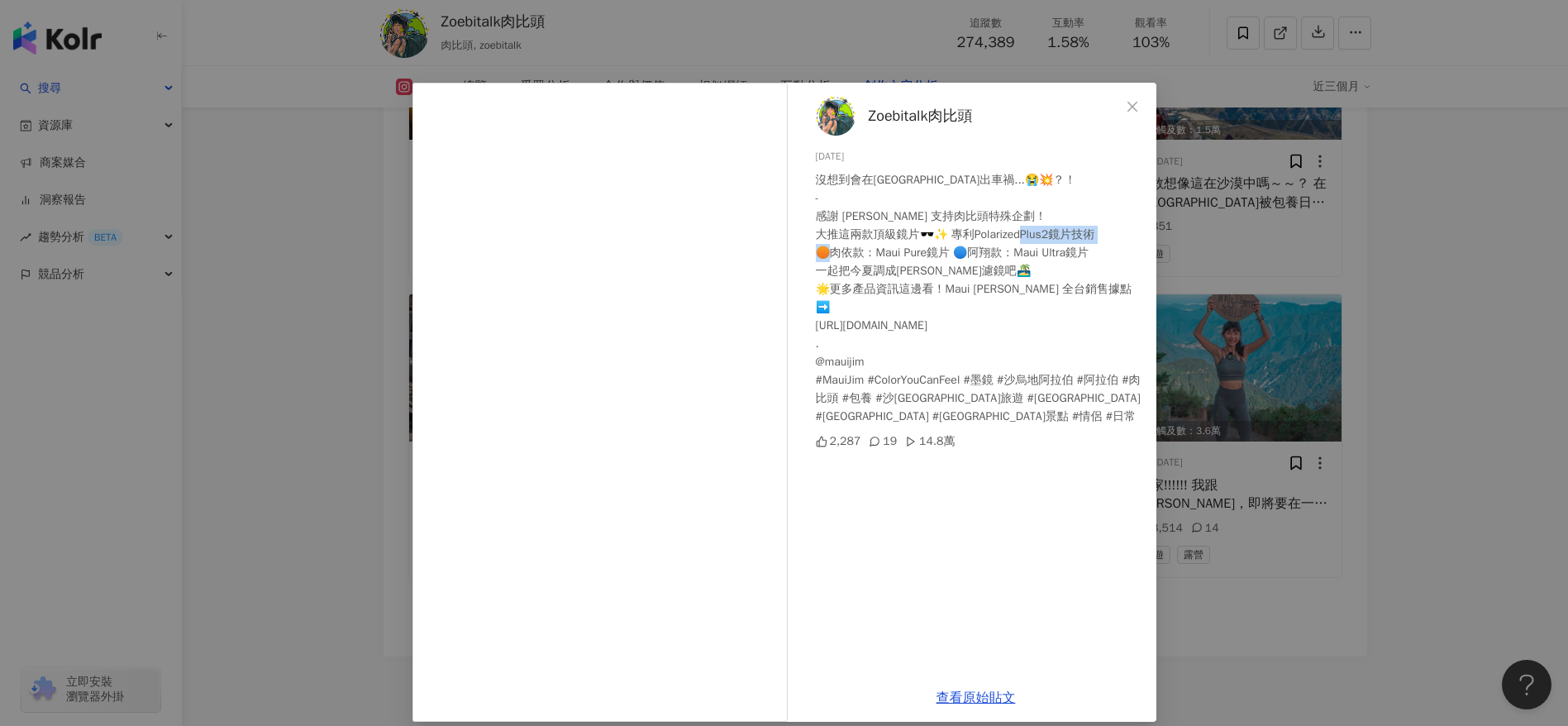 drag, startPoint x: 870, startPoint y: 251, endPoint x: 946, endPoint y: 253, distance: 76.0263 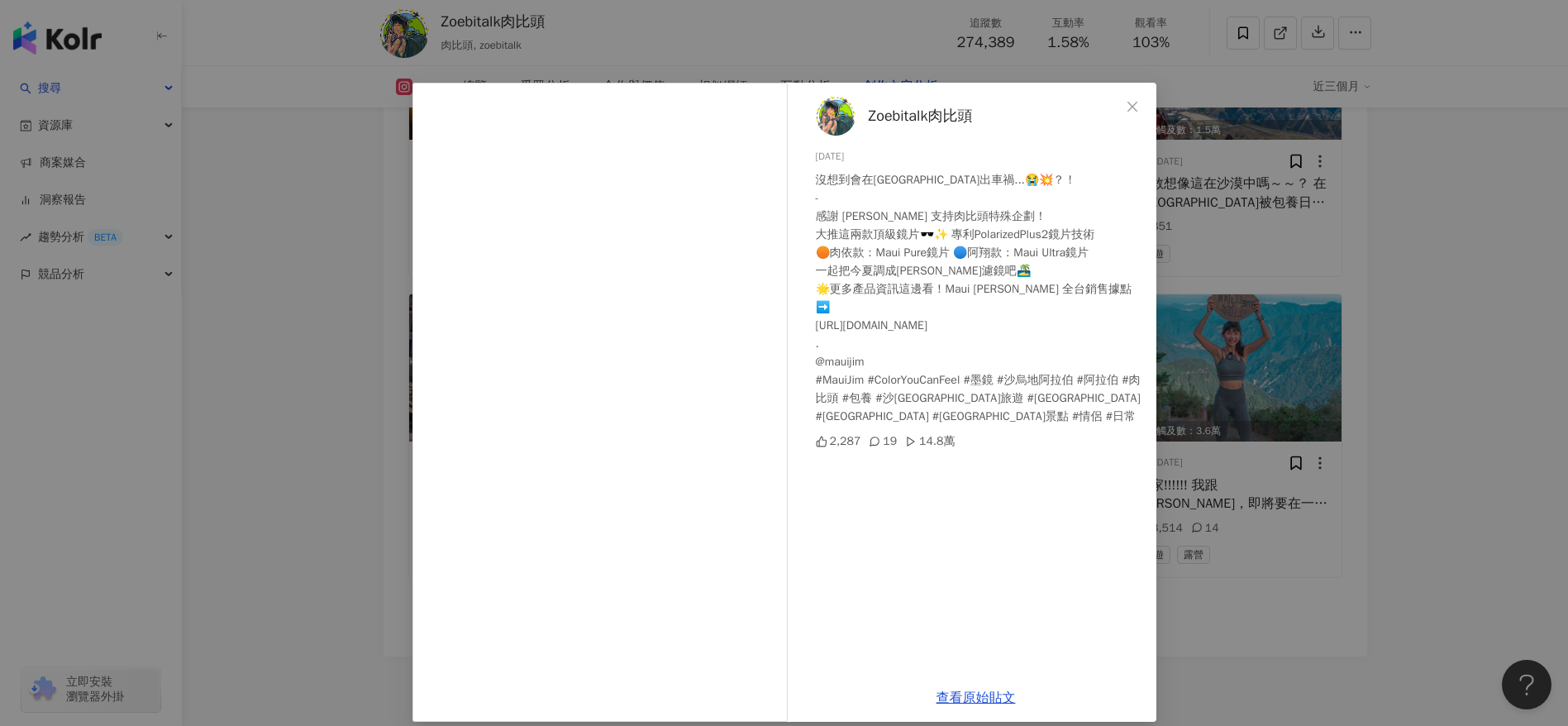 drag, startPoint x: 1353, startPoint y: 521, endPoint x: 1383, endPoint y: 546, distance: 39.0512 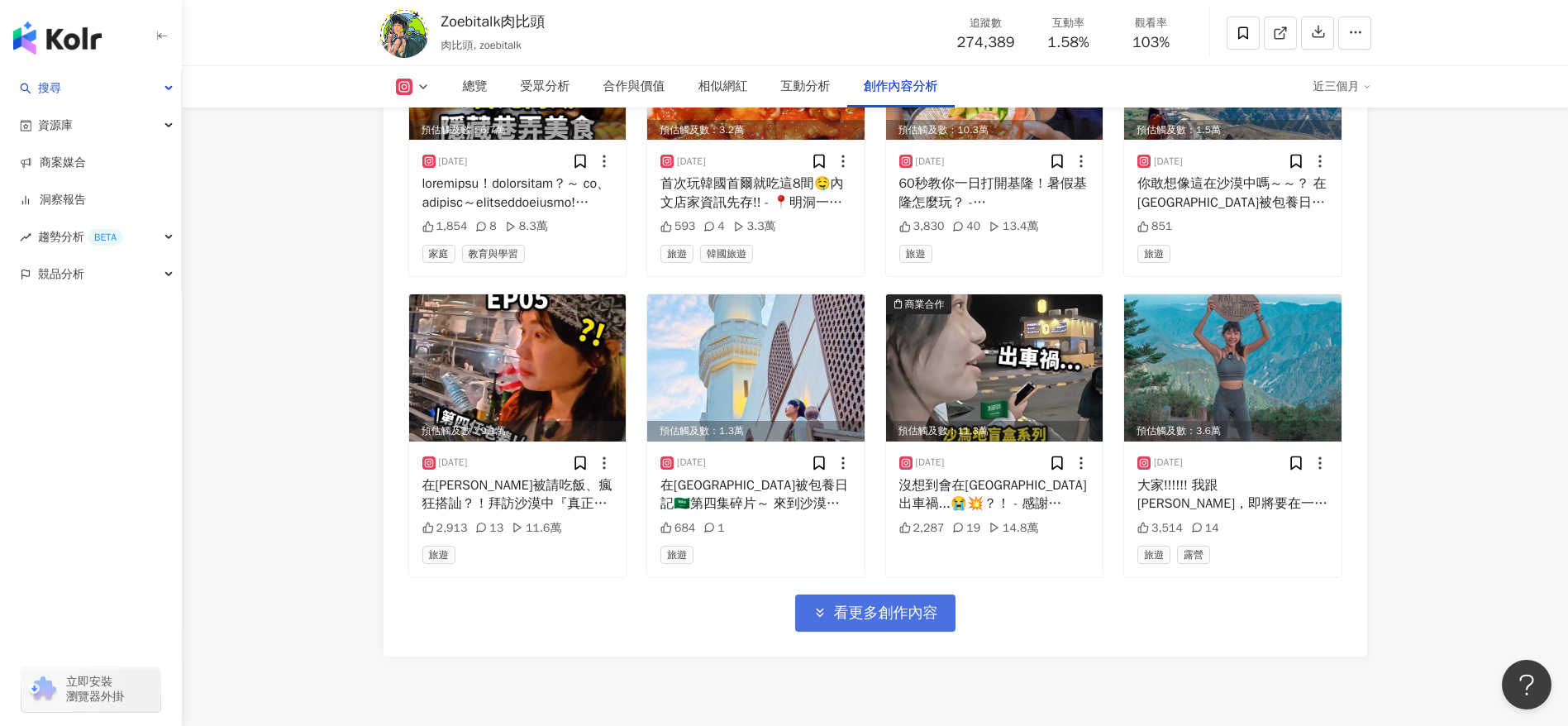 click on "看更多創作內容" at bounding box center [886, 614] 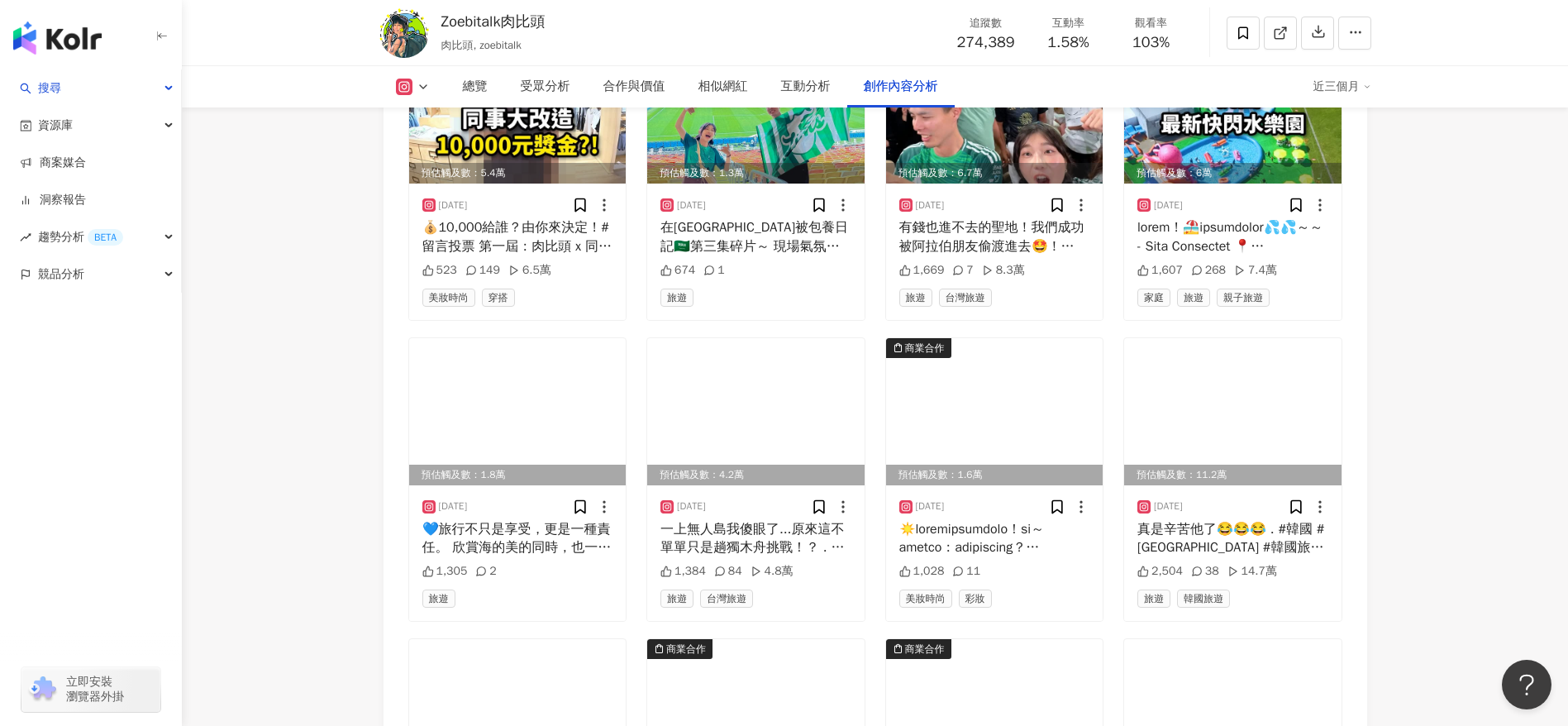 scroll, scrollTop: 6497, scrollLeft: 0, axis: vertical 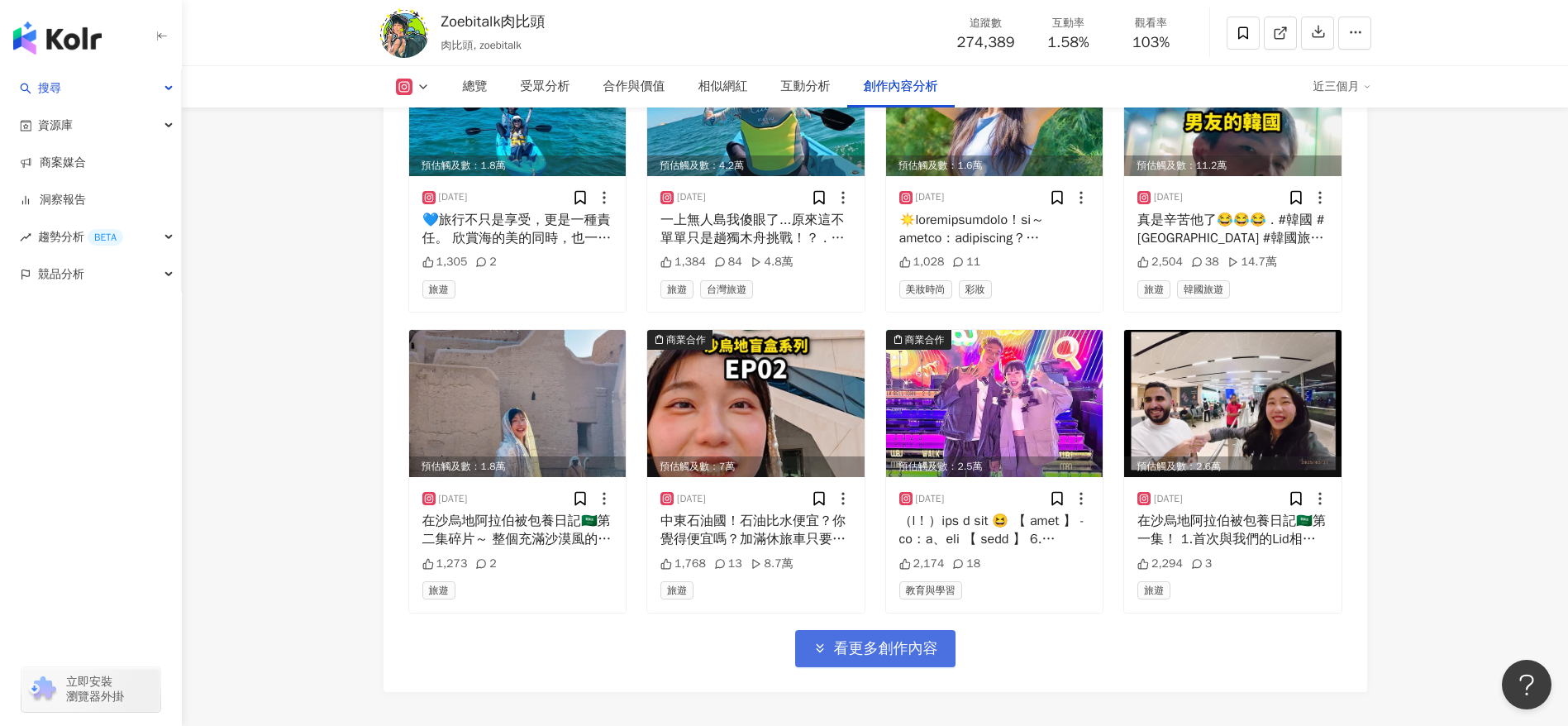 click on "看更多創作內容" at bounding box center [875, 648] 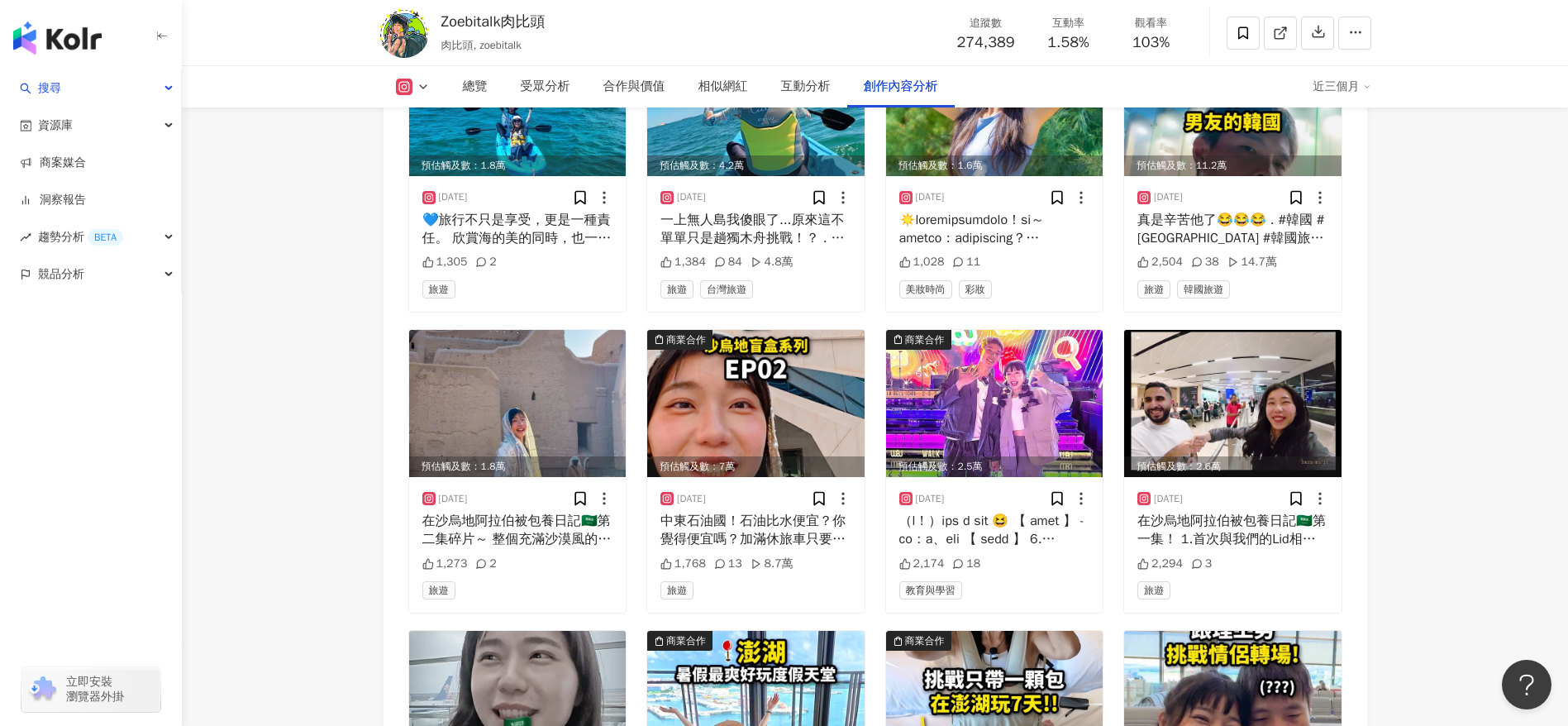 scroll, scrollTop: 6745, scrollLeft: 0, axis: vertical 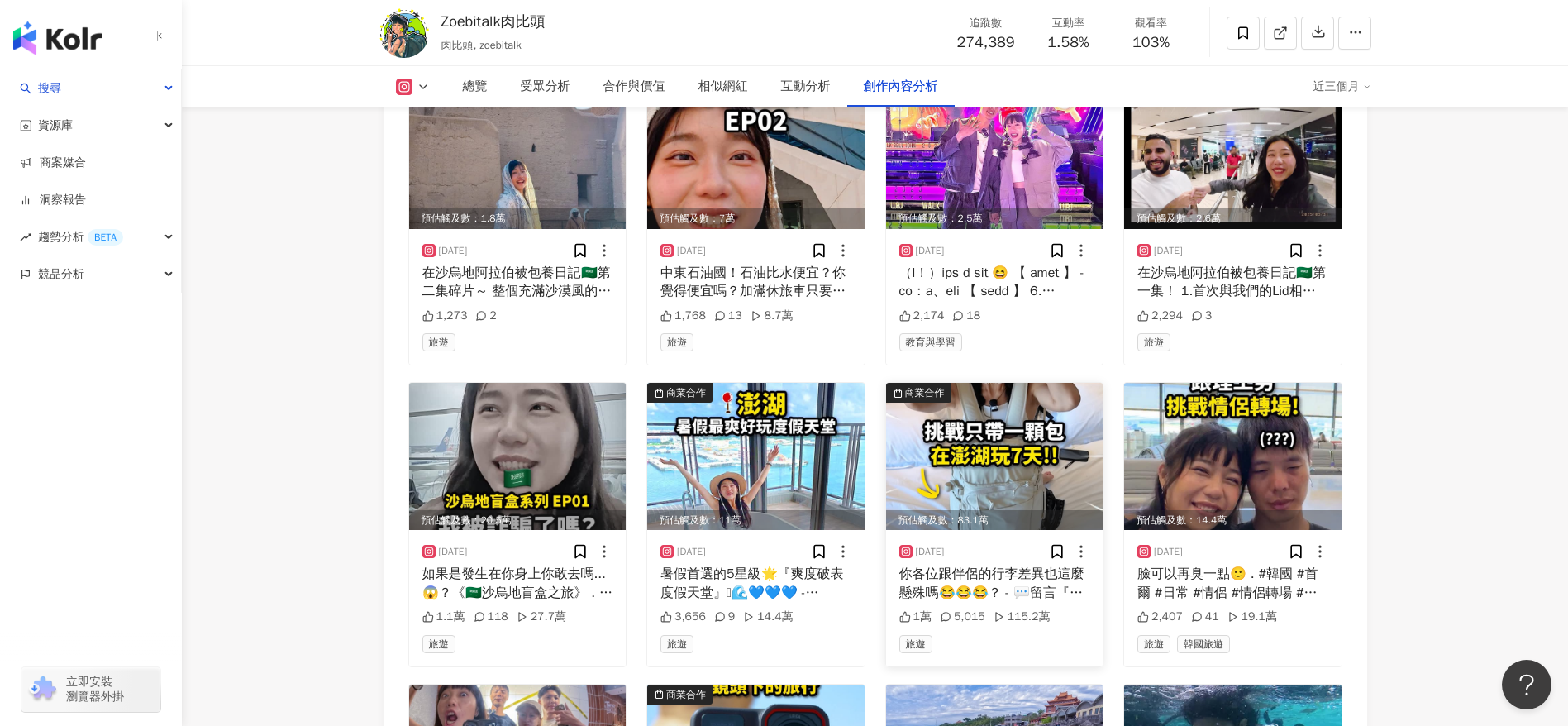 click at bounding box center (994, 456) 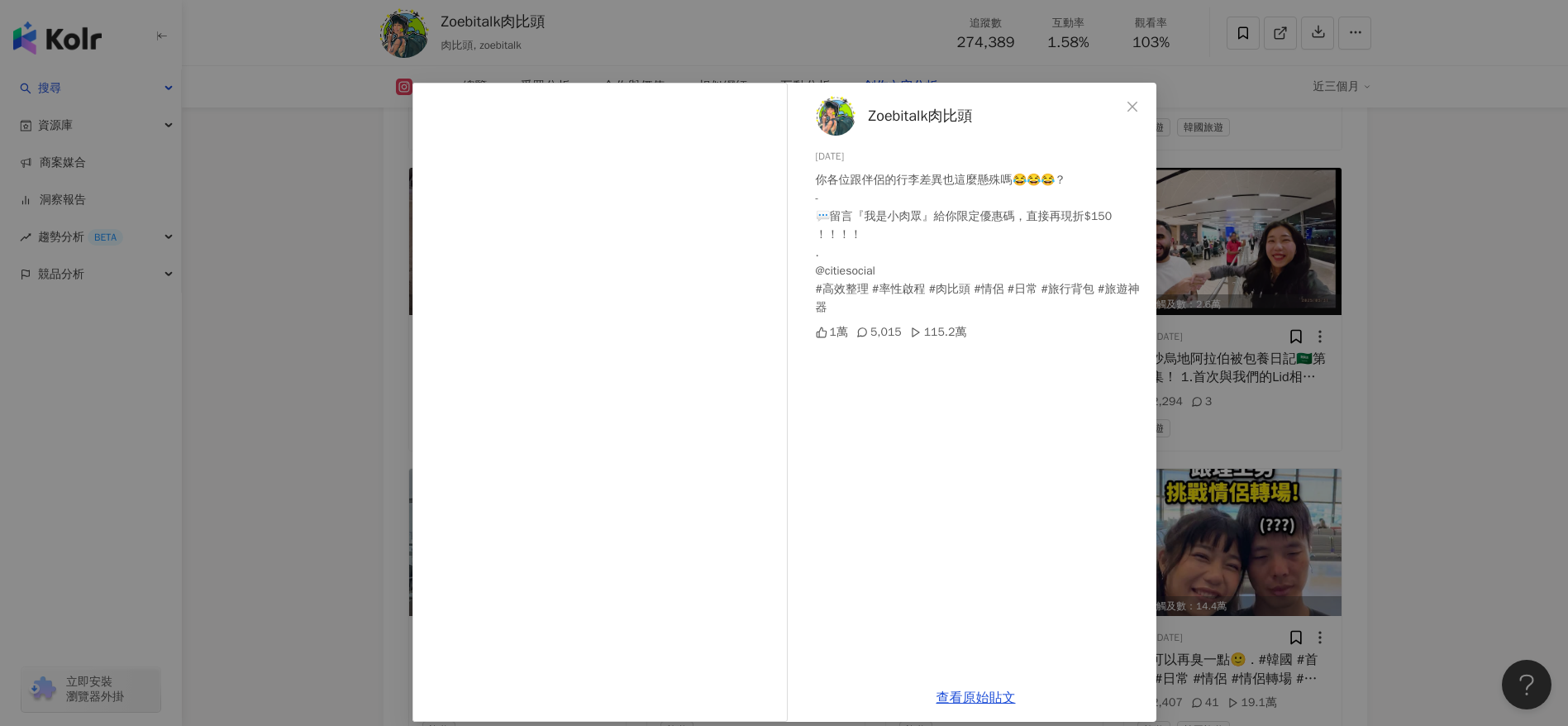 scroll, scrollTop: 6621, scrollLeft: 0, axis: vertical 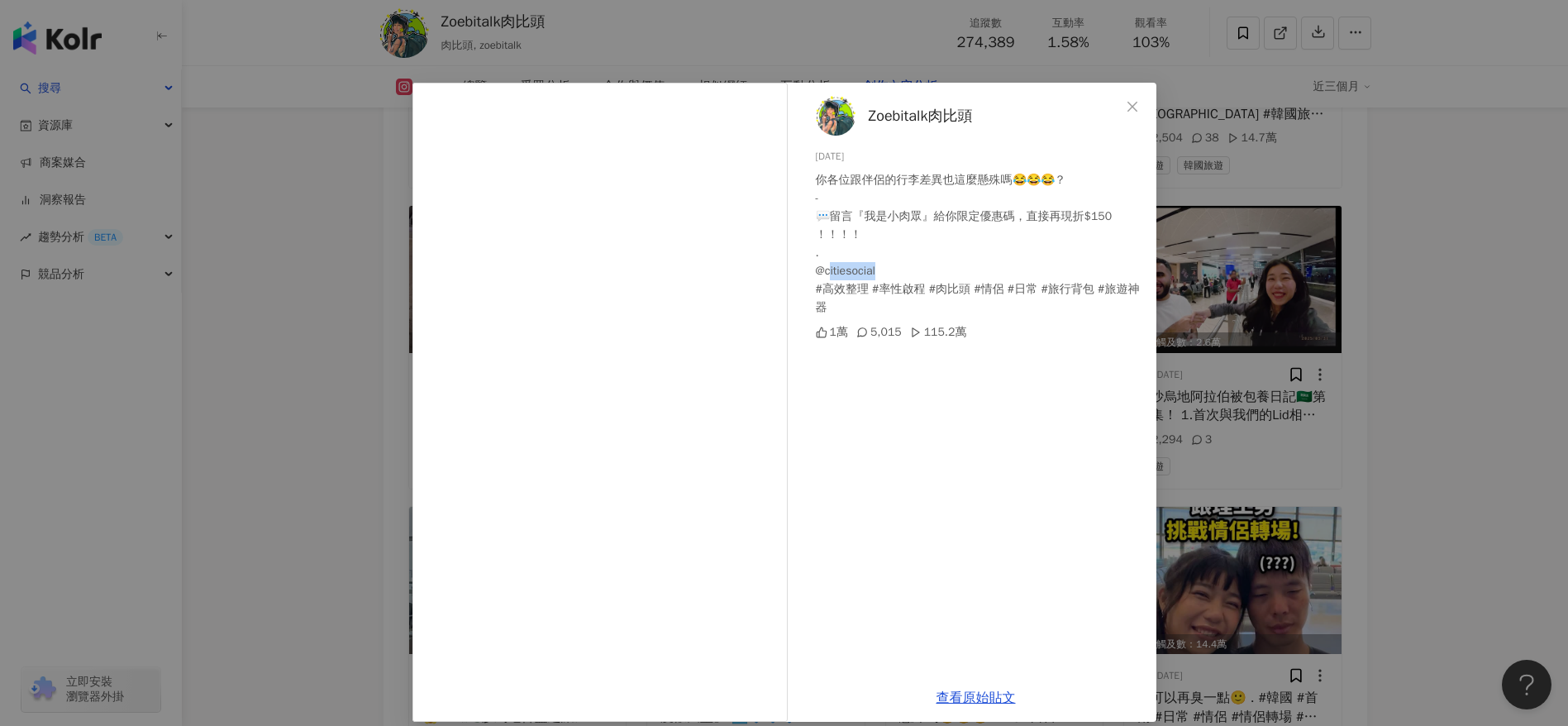 drag, startPoint x: 821, startPoint y: 275, endPoint x: 880, endPoint y: 278, distance: 59.07622 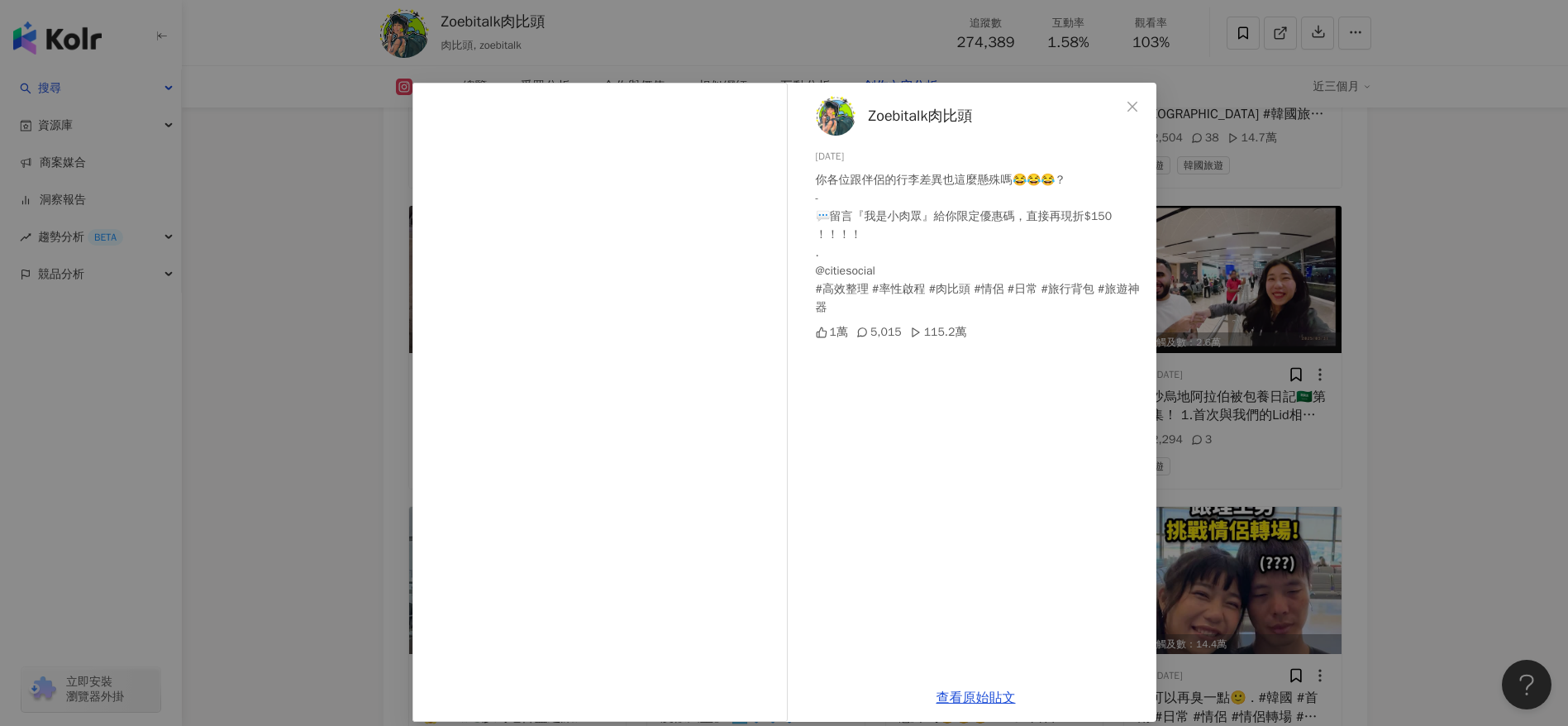 click on "Zoebitalk肉比頭 2025/6/25 你各位跟伴侶的行李差異也這麼懸殊嗎😂😂😂？
-
💬留言『我是小肉眾』給你限定優惠碼，直接再現折$150 ！！！！
.
@citiesocial
#高效整理 #率性啟程 #肉比頭 #情侶 #日常 #旅行背包 #旅遊神器 1萬 5,015 115.2萬" at bounding box center (976, 379) 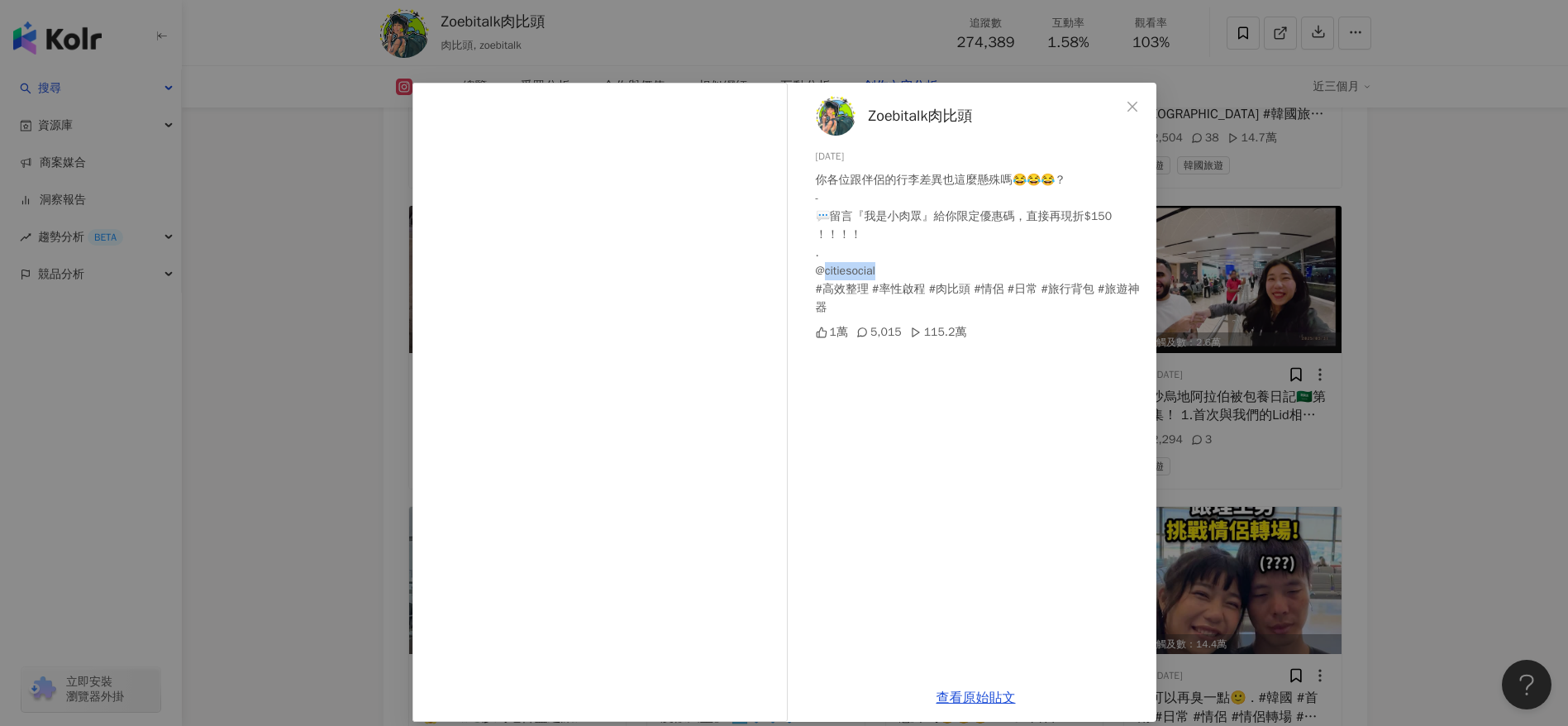drag, startPoint x: 896, startPoint y: 270, endPoint x: 815, endPoint y: 276, distance: 81.22192 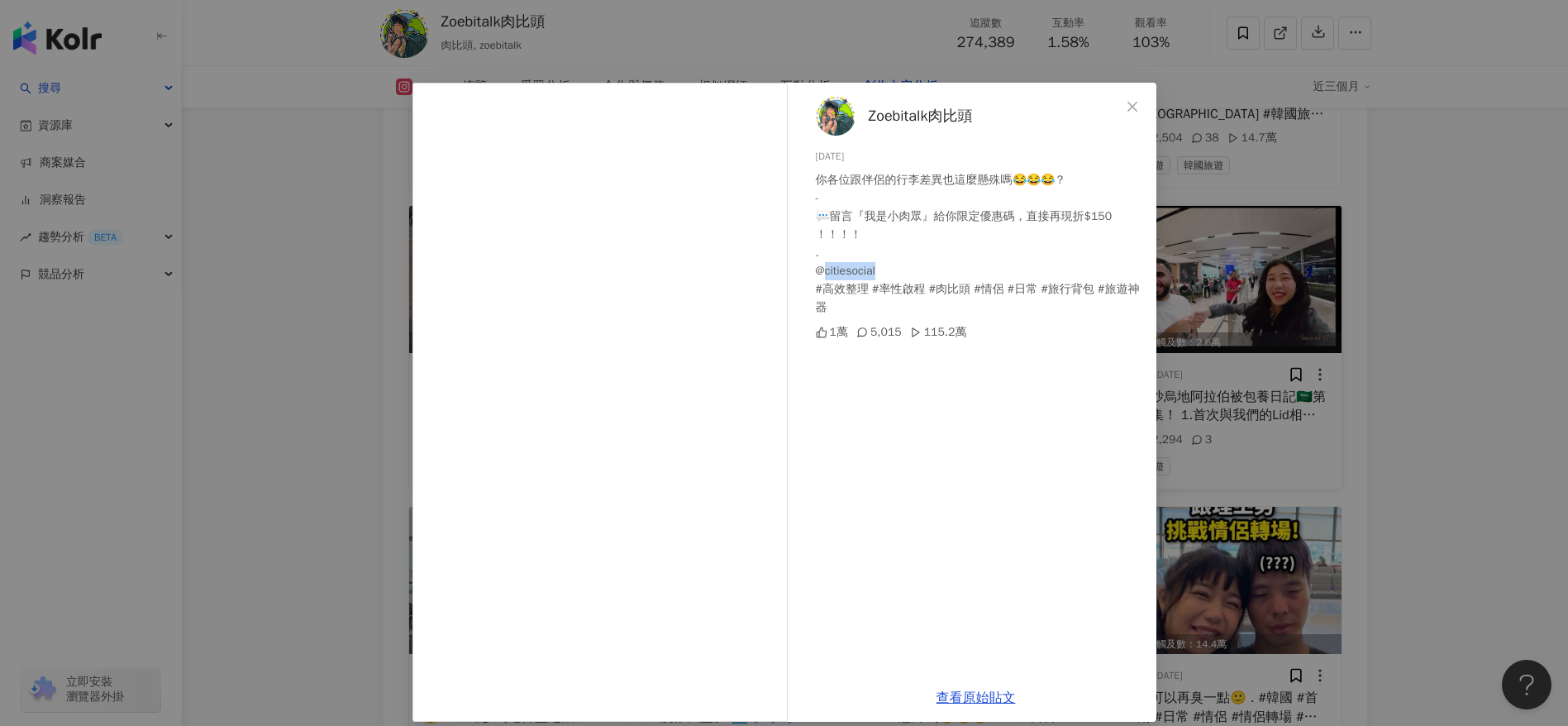 click at bounding box center (1132, 107) 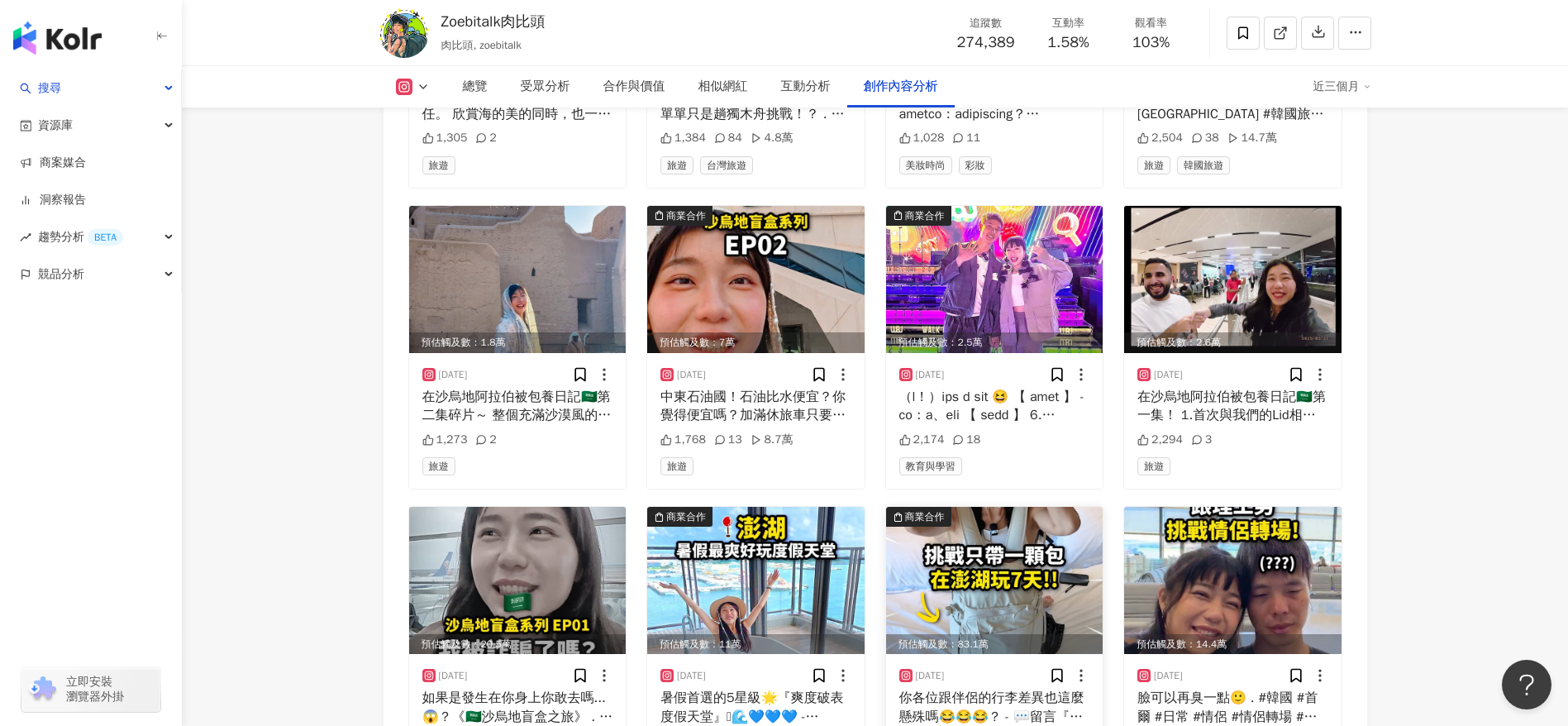 click at bounding box center (994, 580) 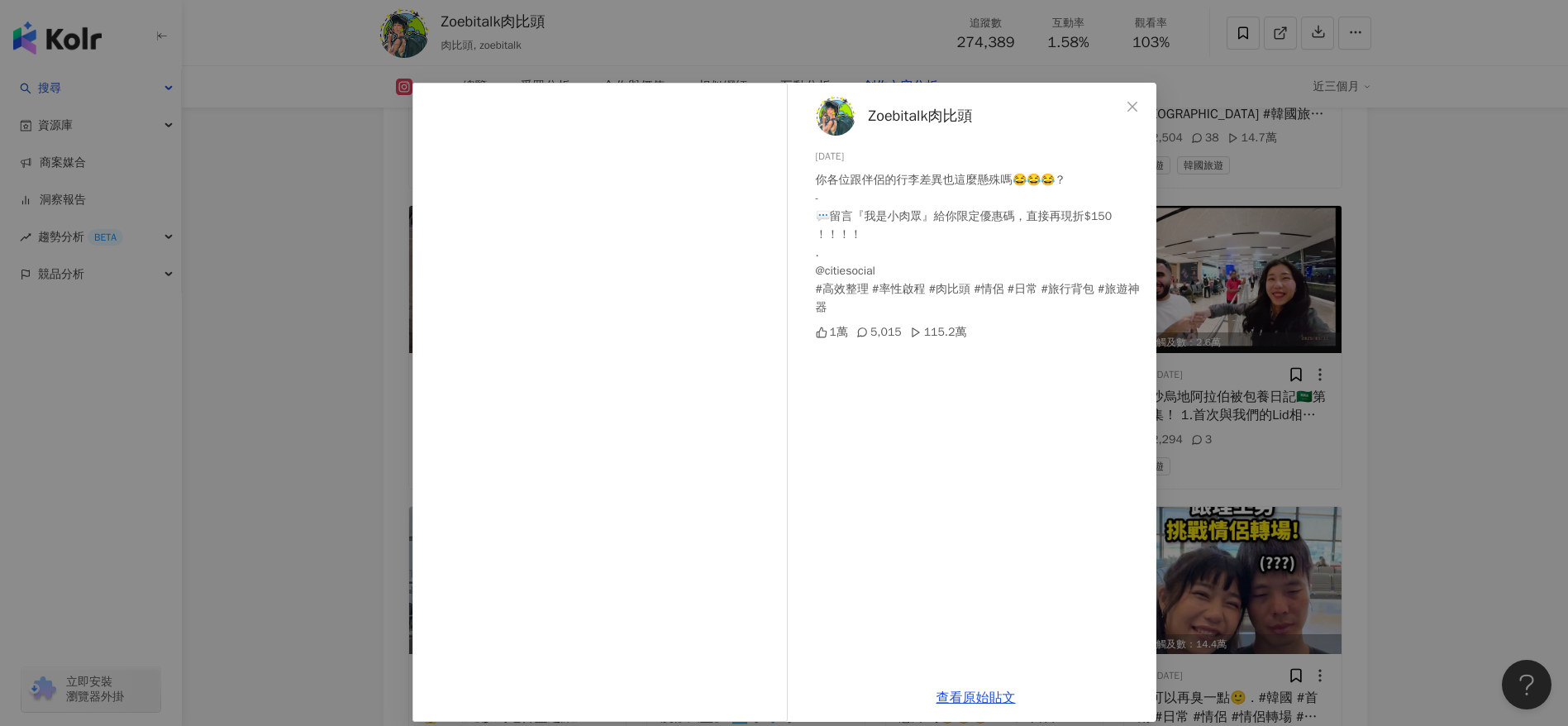drag, startPoint x: 1125, startPoint y: 108, endPoint x: 1020, endPoint y: 253, distance: 179.02514 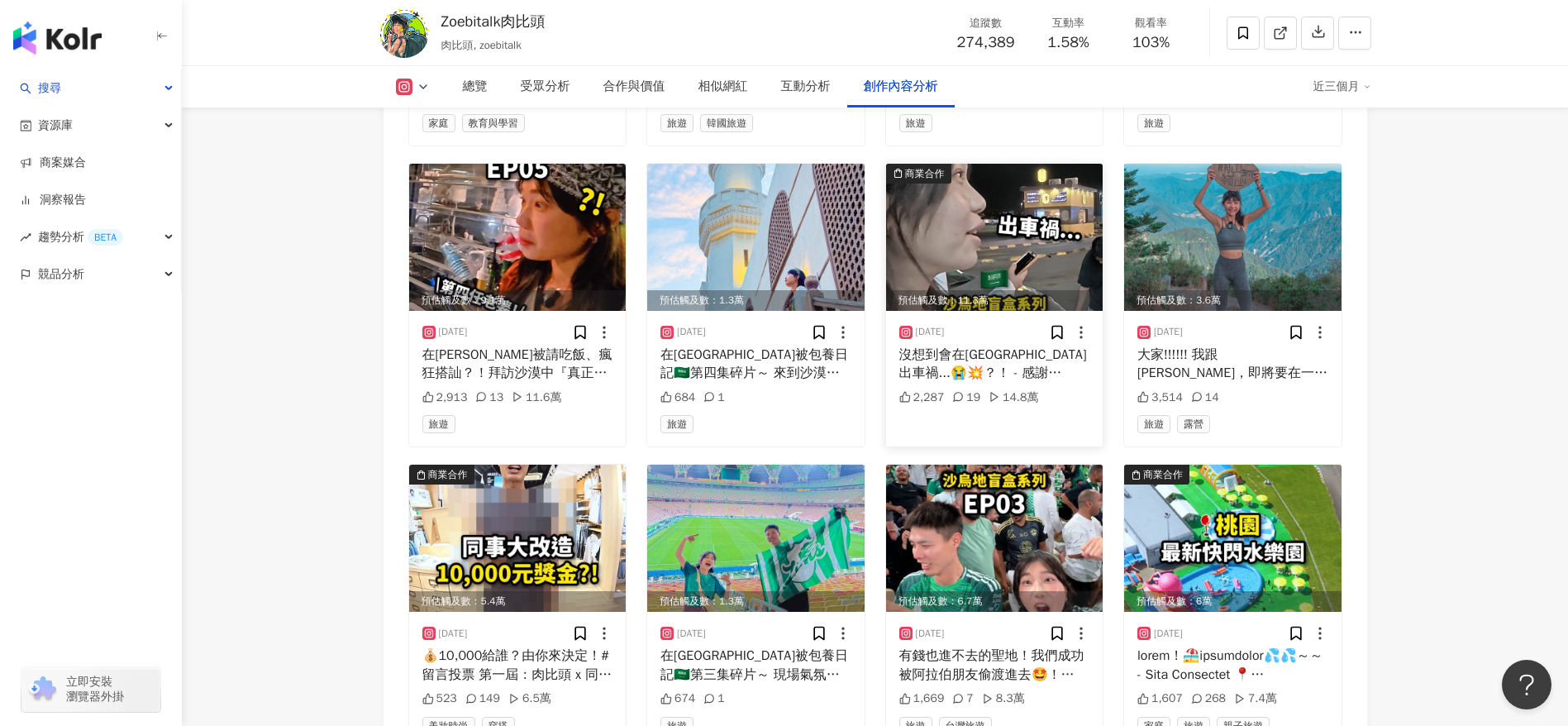 scroll, scrollTop: 5753, scrollLeft: 0, axis: vertical 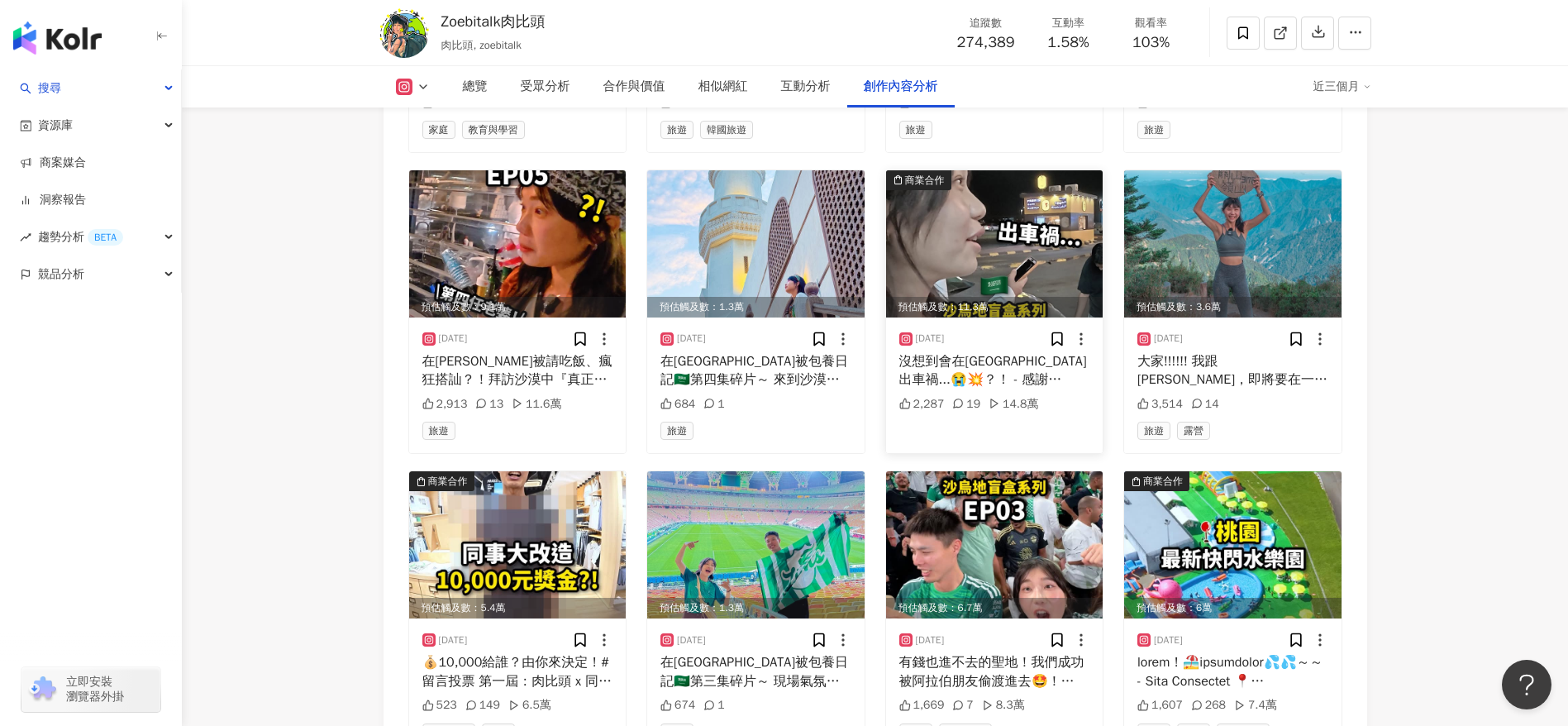click at bounding box center (994, 244) 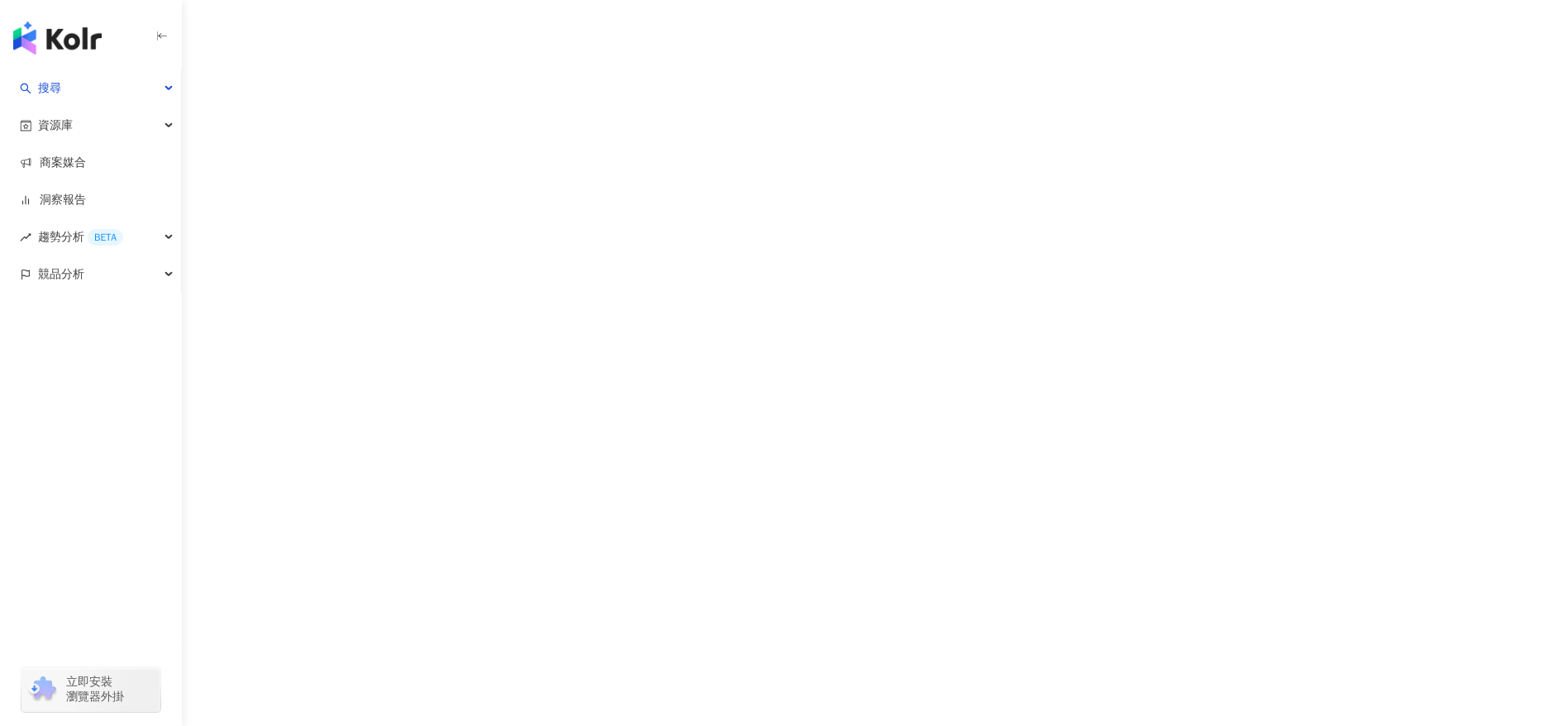 scroll, scrollTop: 0, scrollLeft: 0, axis: both 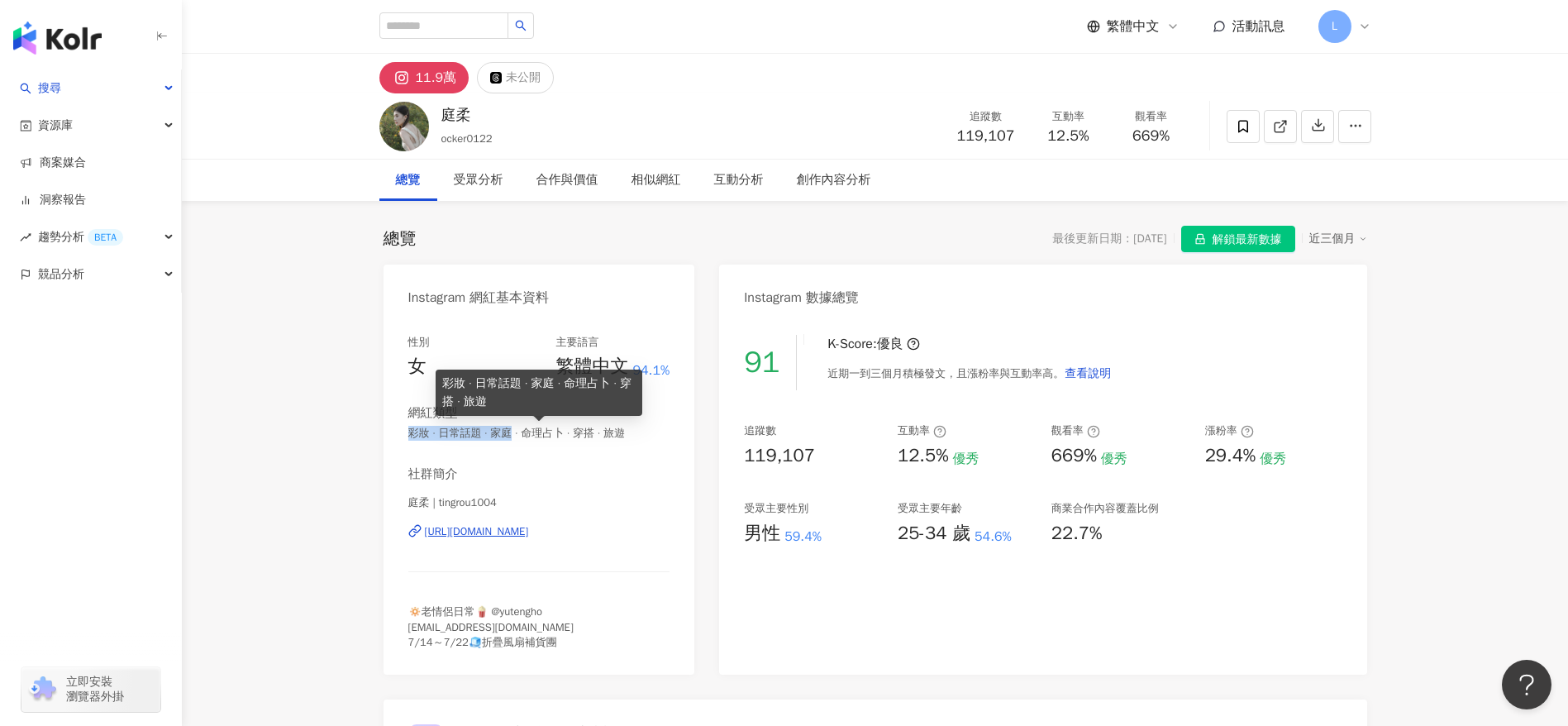 drag, startPoint x: 413, startPoint y: 431, endPoint x: 526, endPoint y: 438, distance: 113.21661 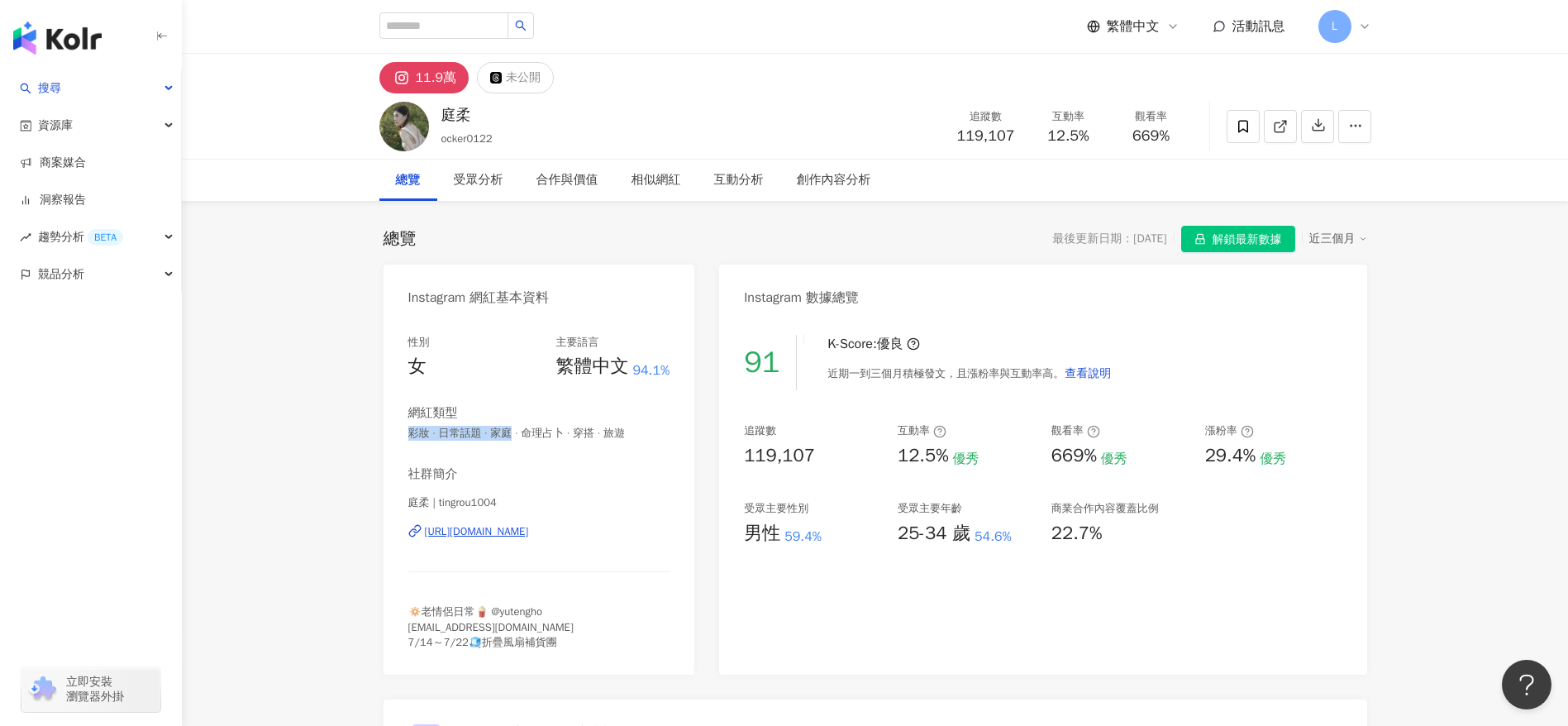 copy on "彩妝 · 日常話題 · 家庭" 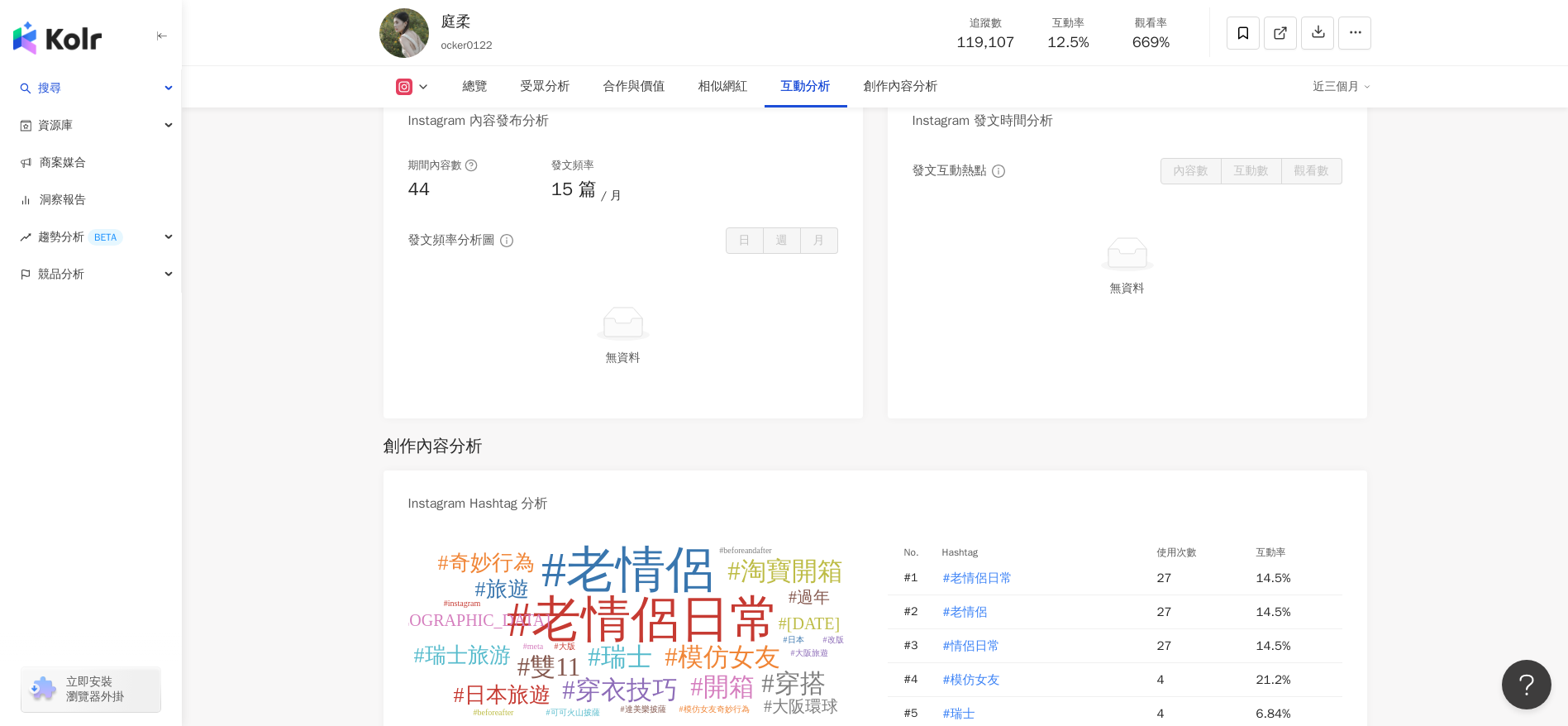 scroll, scrollTop: 4217, scrollLeft: 0, axis: vertical 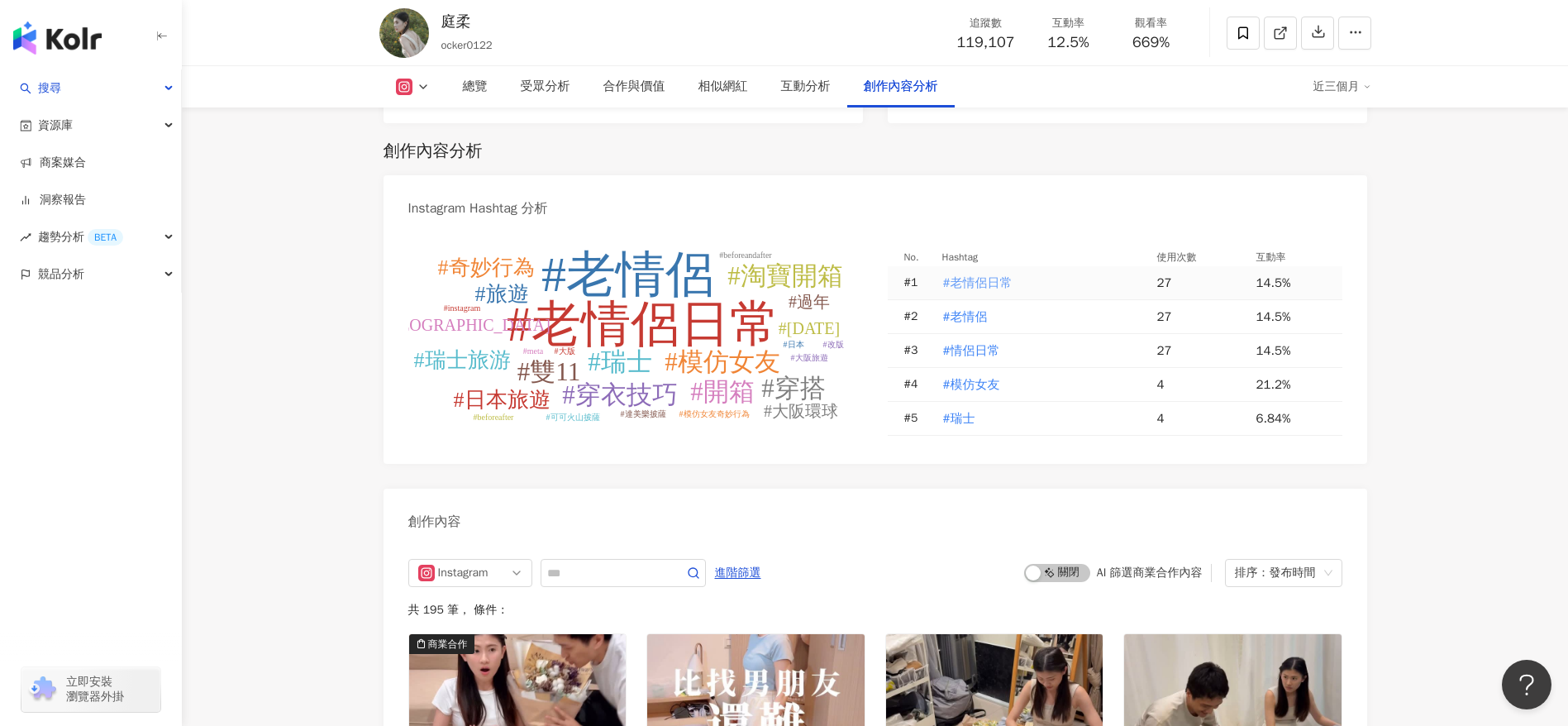drag, startPoint x: 1070, startPoint y: 241, endPoint x: 975, endPoint y: 245, distance: 95.08417 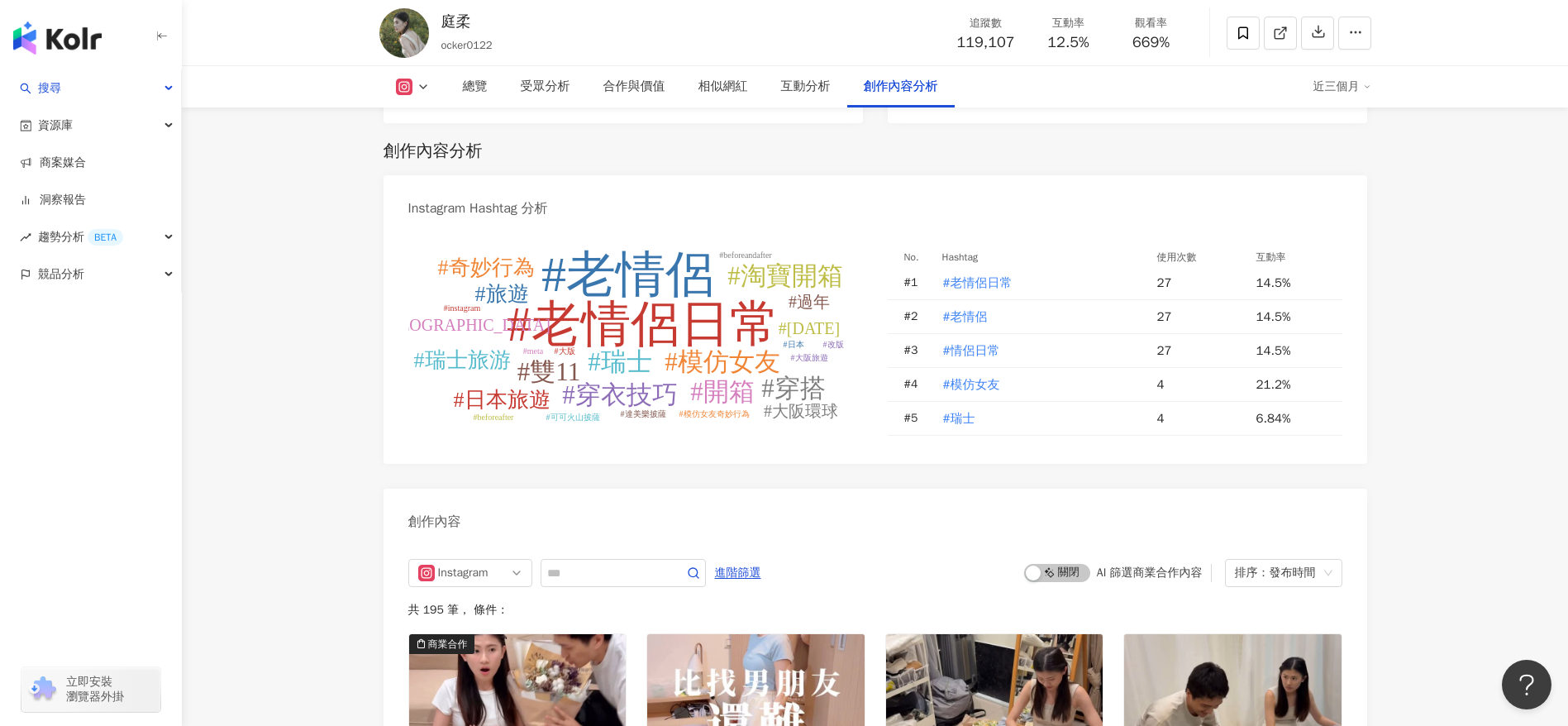 click 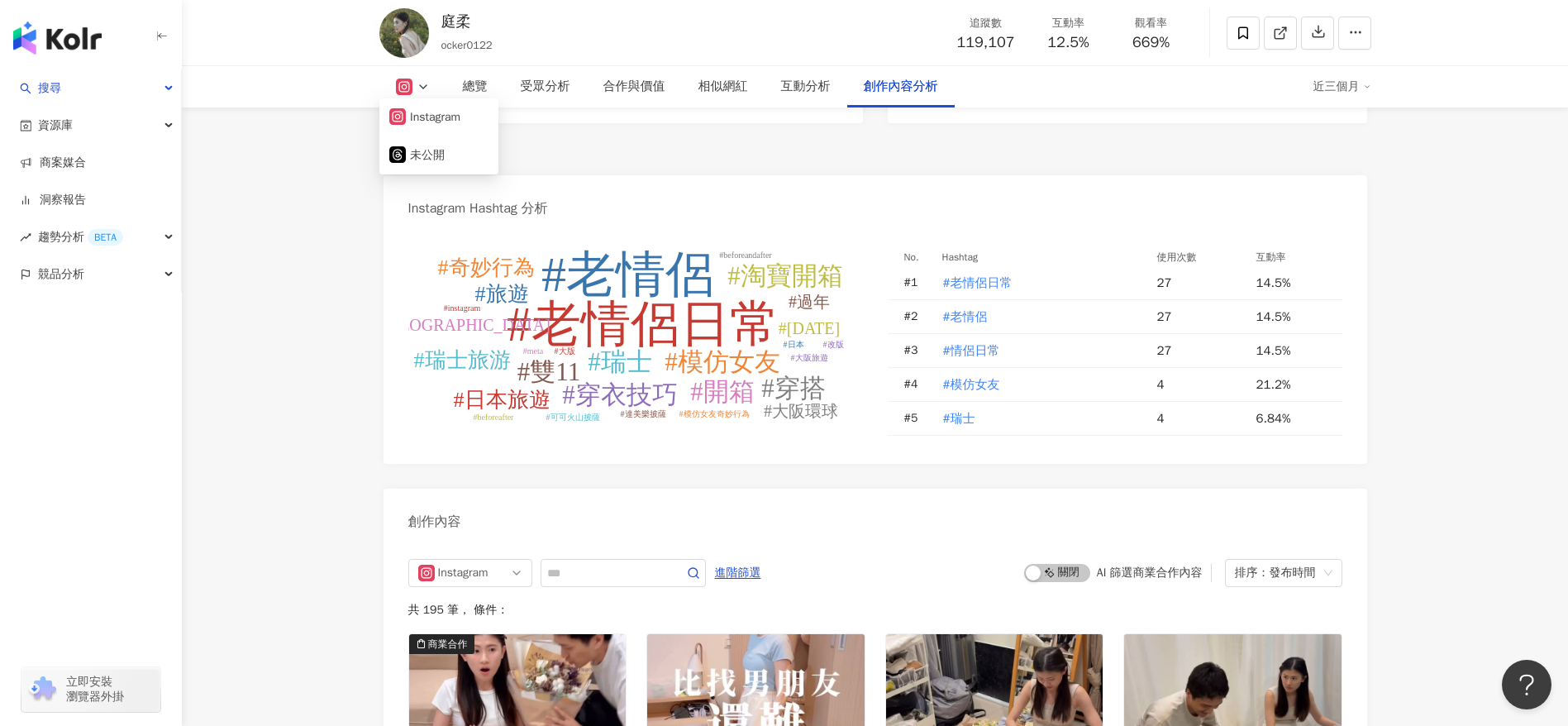drag, startPoint x: 298, startPoint y: 273, endPoint x: 300, endPoint y: 252, distance: 21.095023 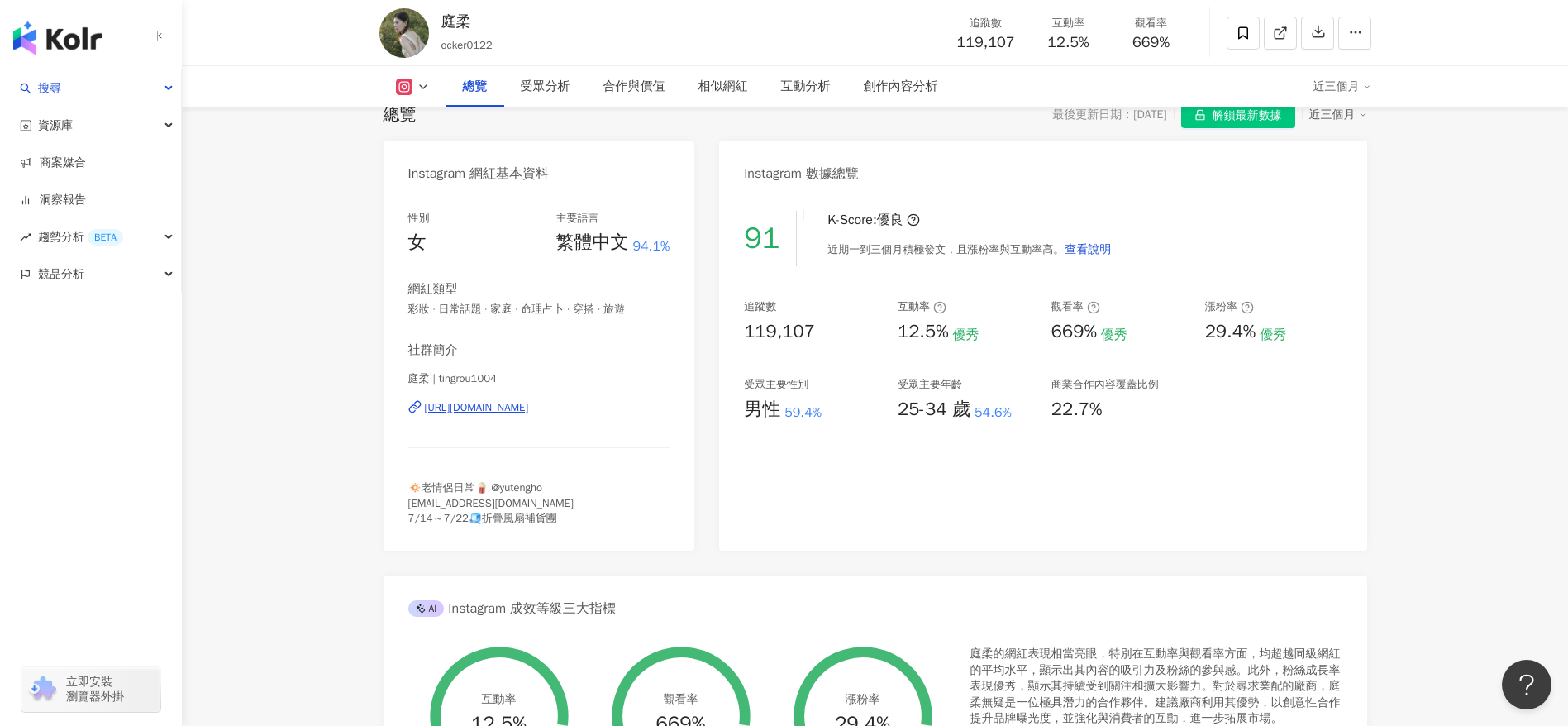 scroll, scrollTop: 0, scrollLeft: 0, axis: both 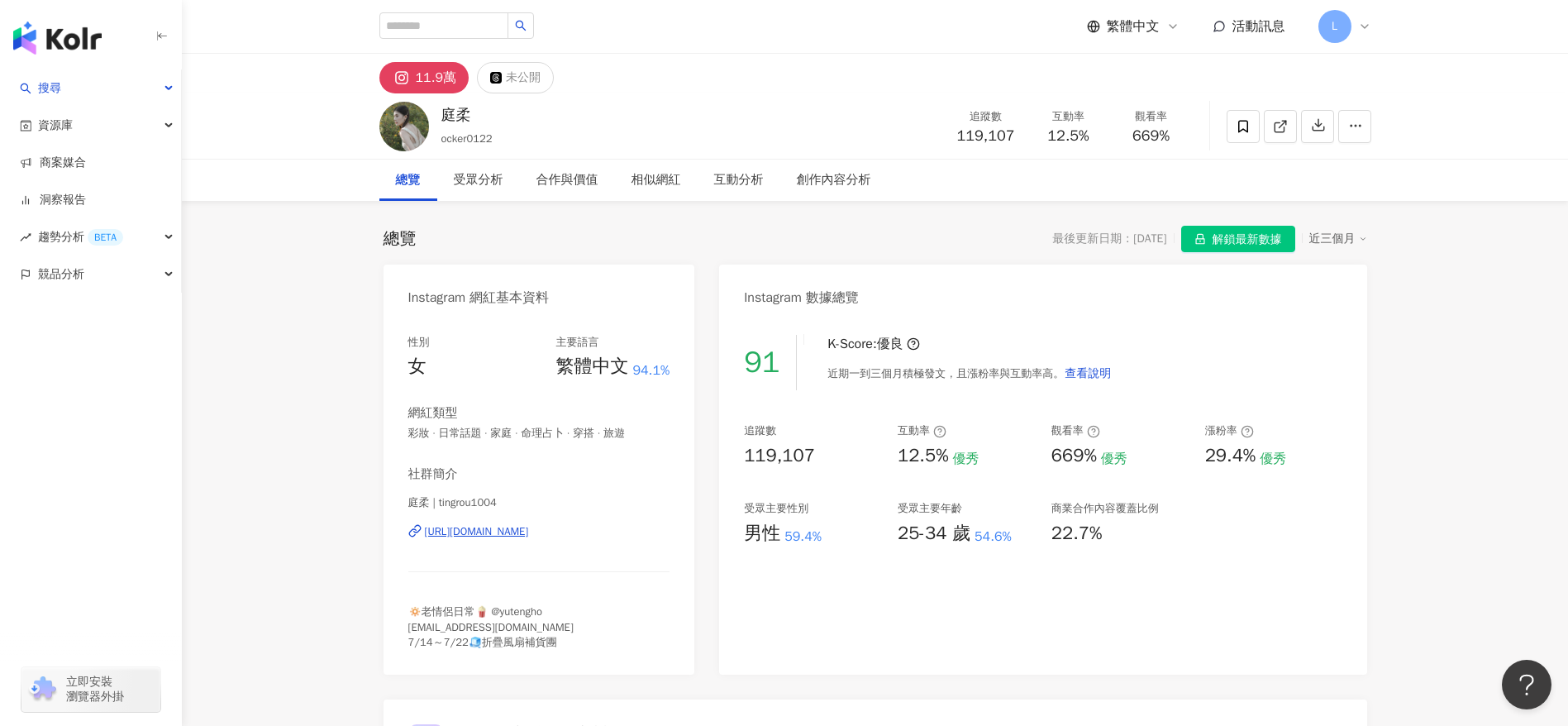 click on "[URL][DOMAIN_NAME]" at bounding box center [477, 532] 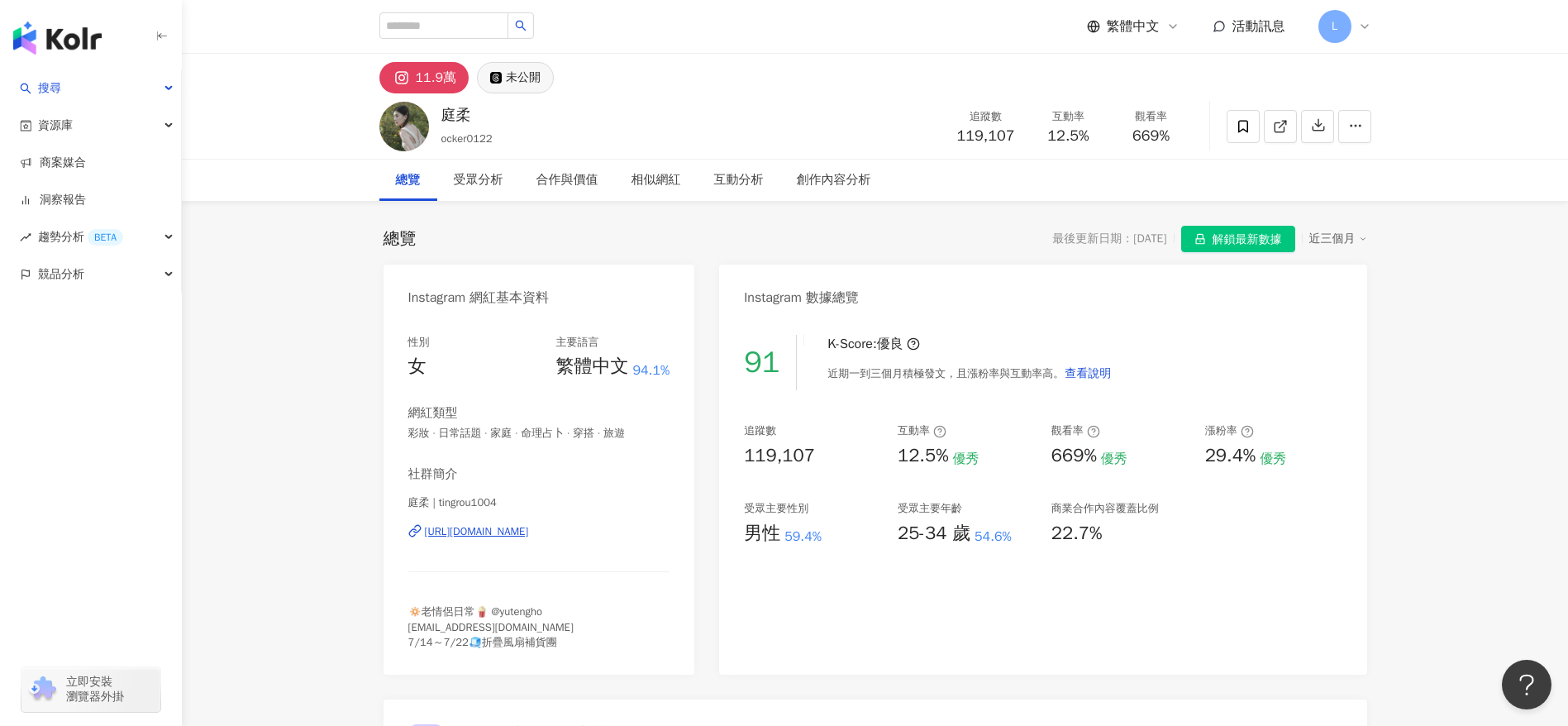 click on "未公開" at bounding box center (523, 78) 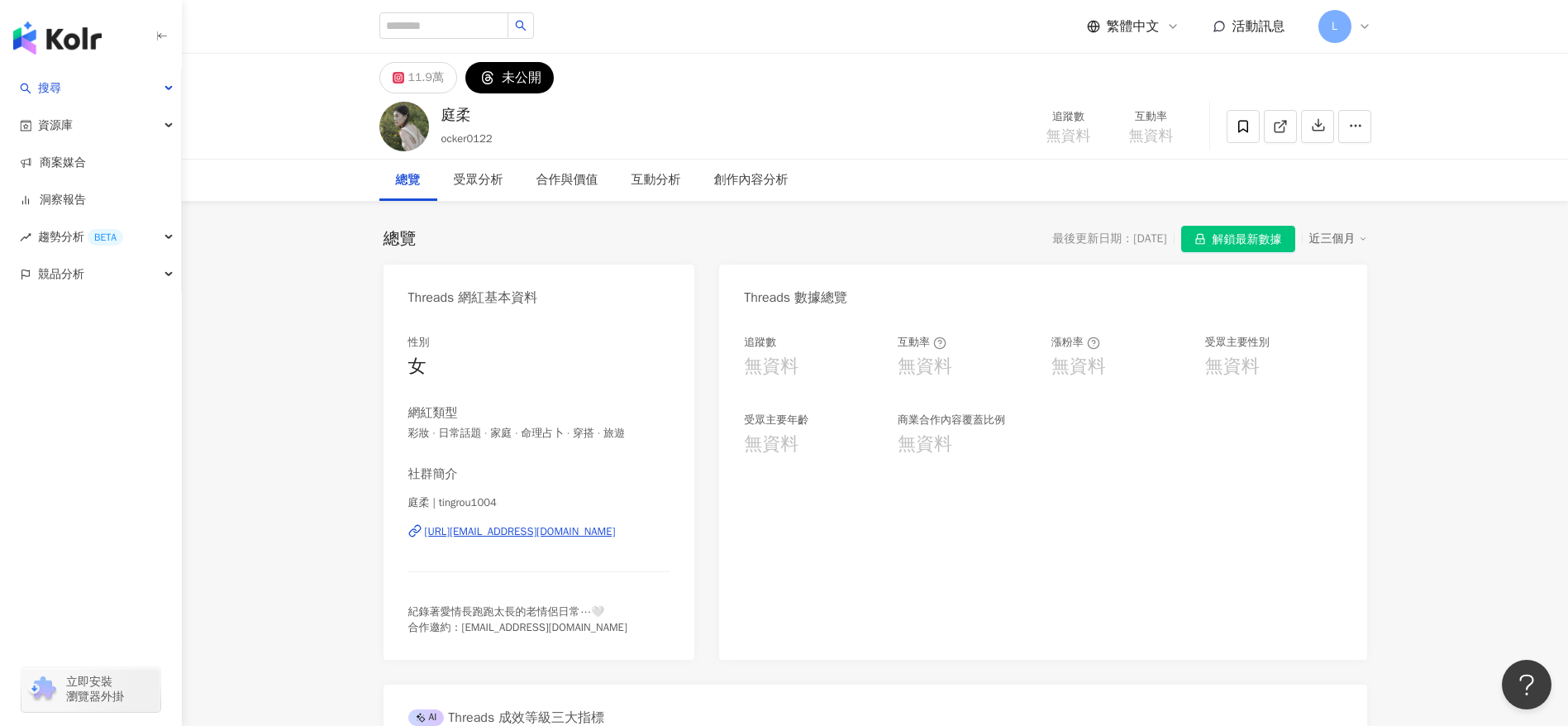 scroll, scrollTop: 124, scrollLeft: 0, axis: vertical 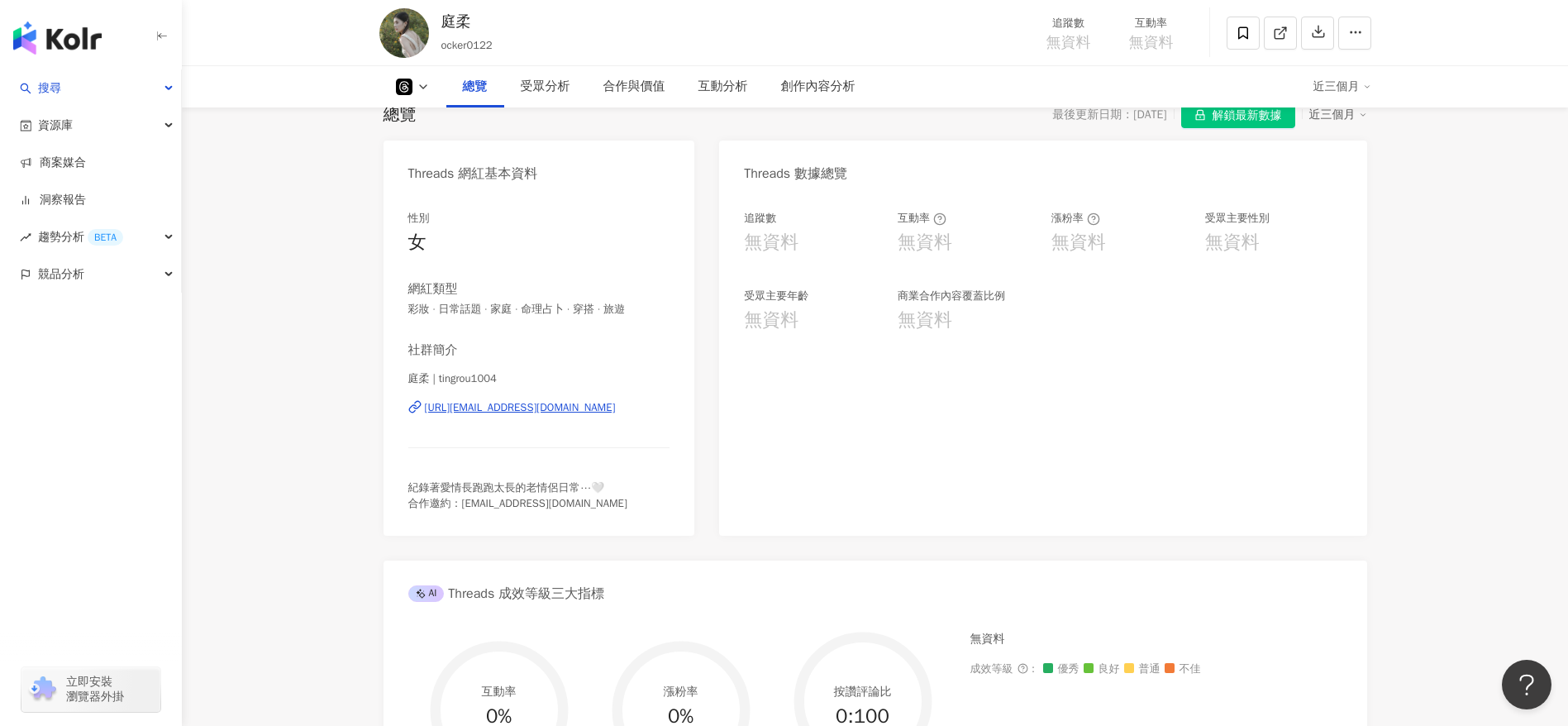 click on "[URL][EMAIL_ADDRESS][DOMAIN_NAME]" at bounding box center (520, 408) 